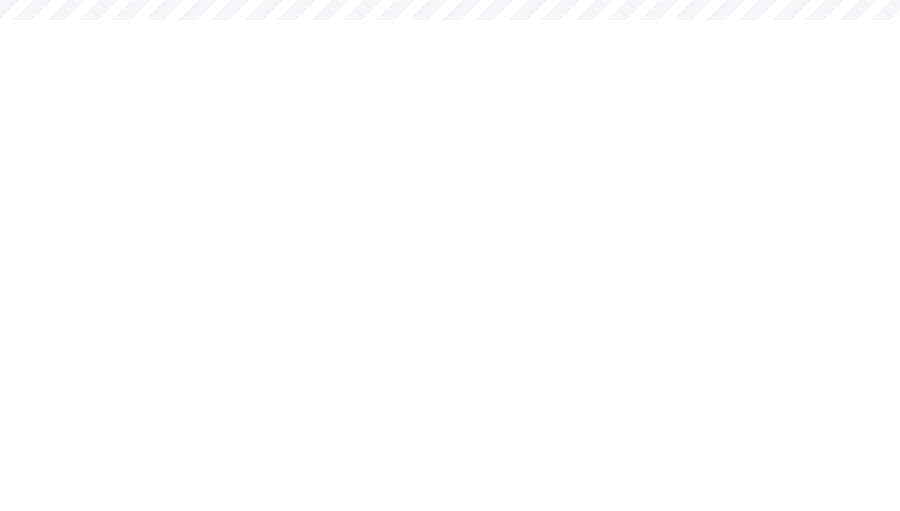 scroll, scrollTop: 0, scrollLeft: 0, axis: both 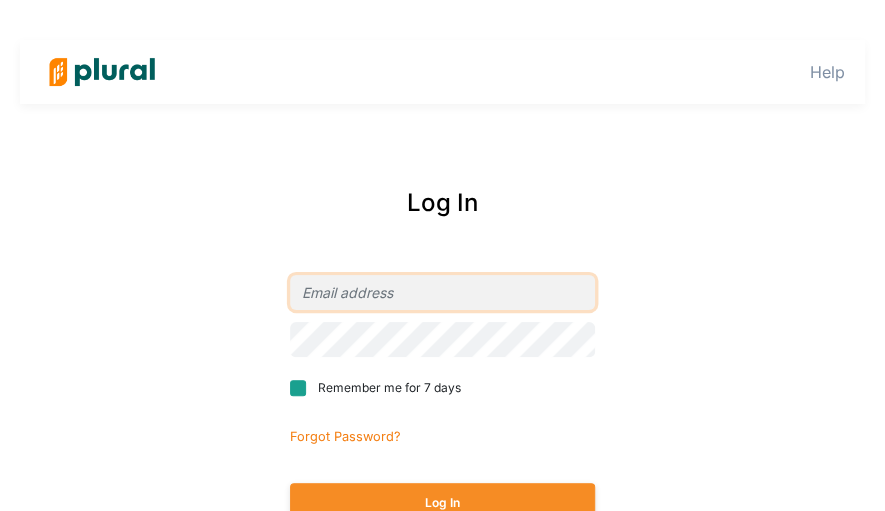 type on "[NAME]@[EXAMPLE.COM]" 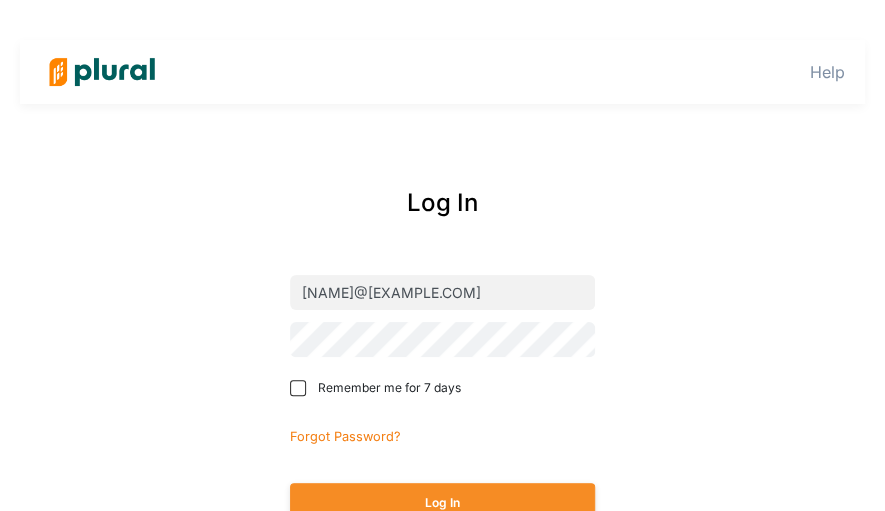 drag, startPoint x: 299, startPoint y: 388, endPoint x: 395, endPoint y: 465, distance: 123.065025 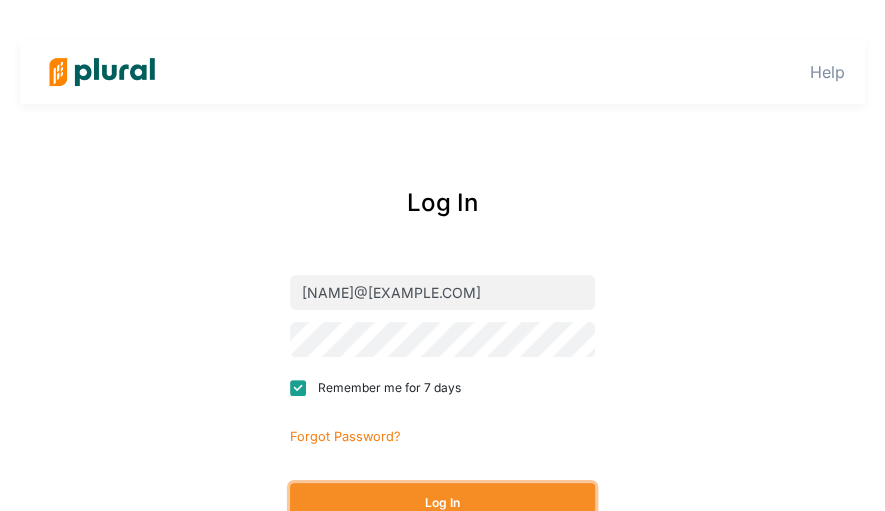 click on "Log In" at bounding box center (442, 502) 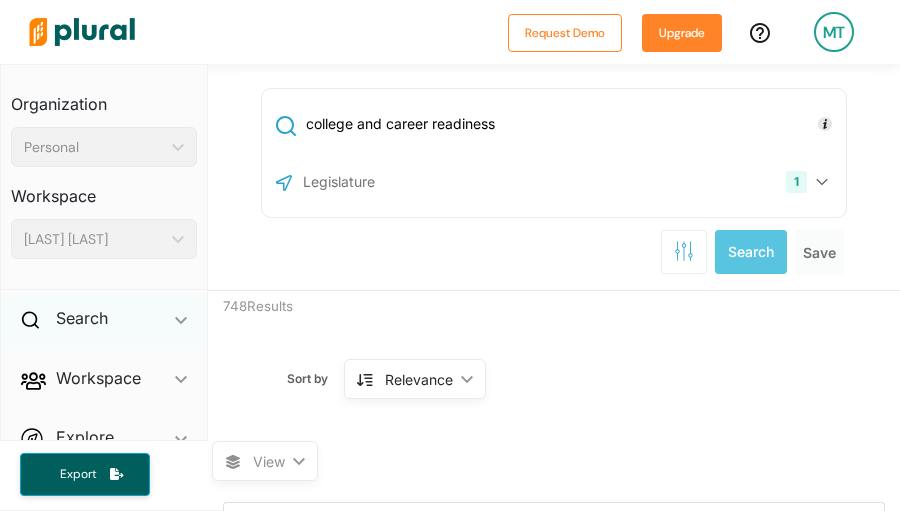 click on "Search ic_keyboard_arrow_down" at bounding box center [104, 322] 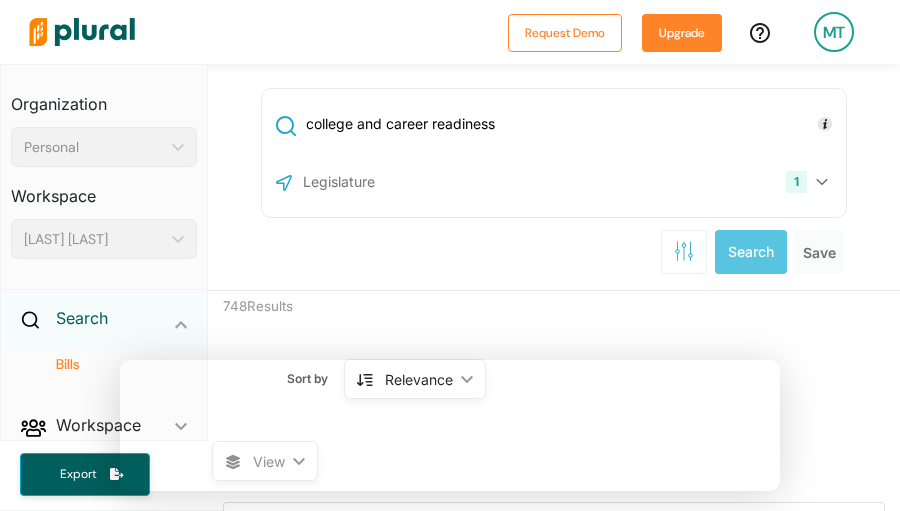 click on "Search" at bounding box center [82, 318] 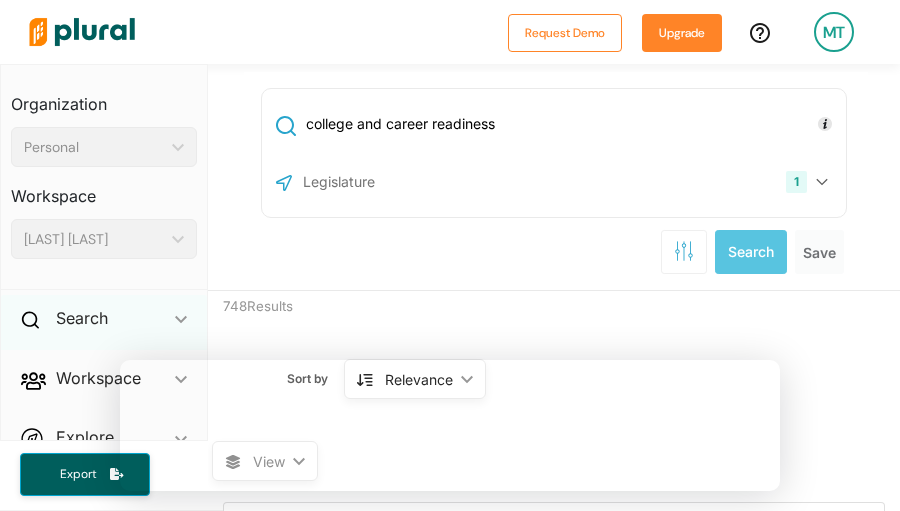 click 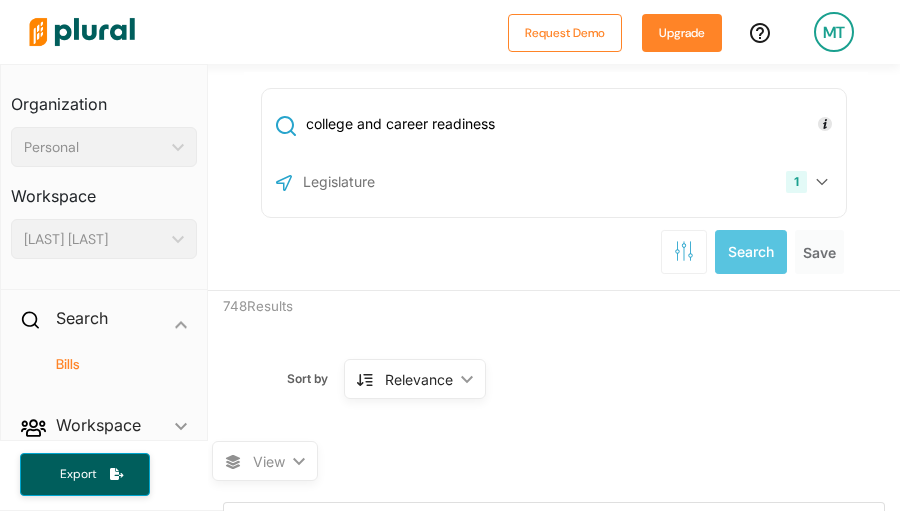 click on "Bills" at bounding box center (109, 364) 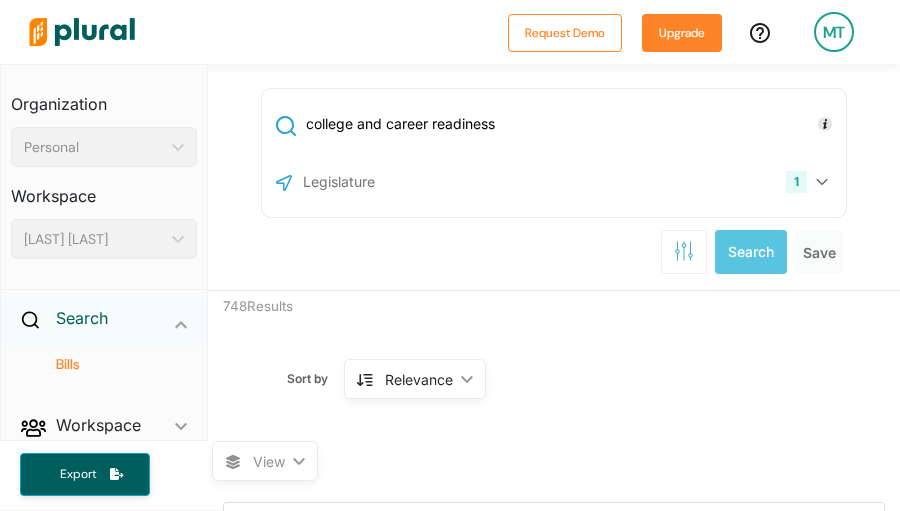 type 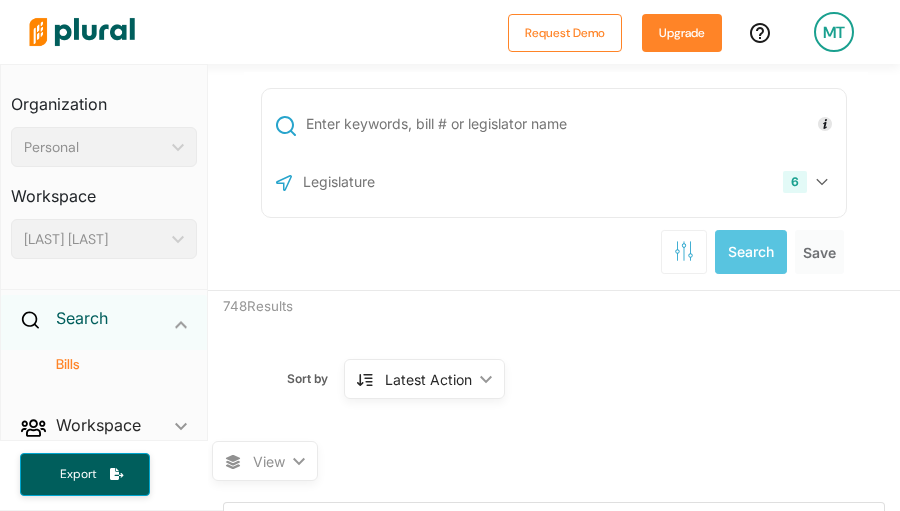 click on "Search" at bounding box center (82, 318) 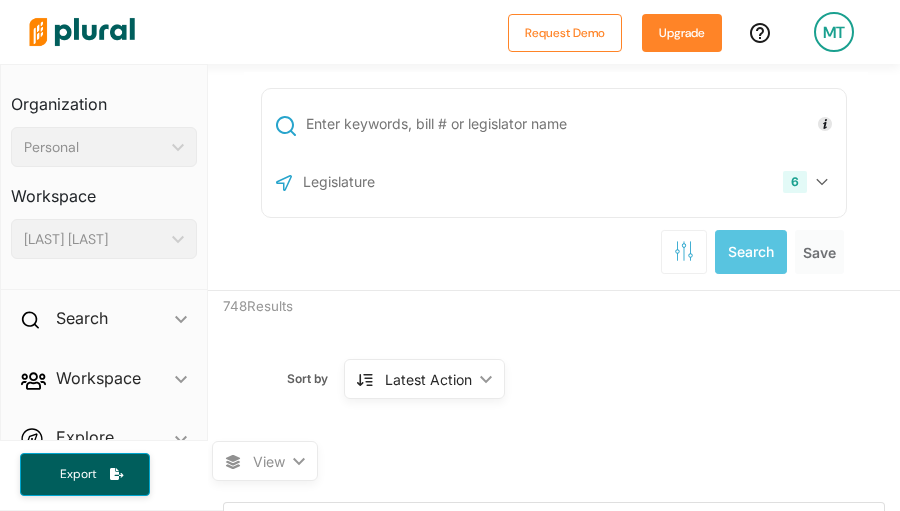 drag, startPoint x: 438, startPoint y: 127, endPoint x: 348, endPoint y: 183, distance: 106 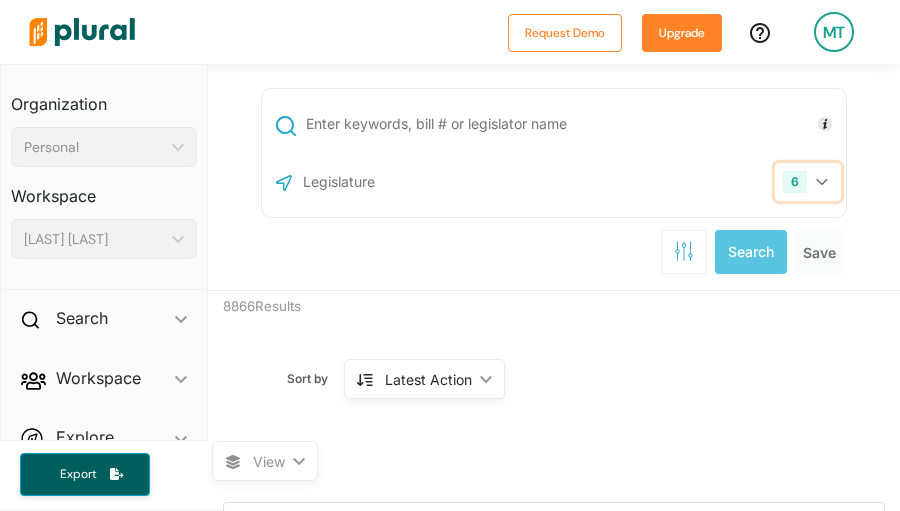 click 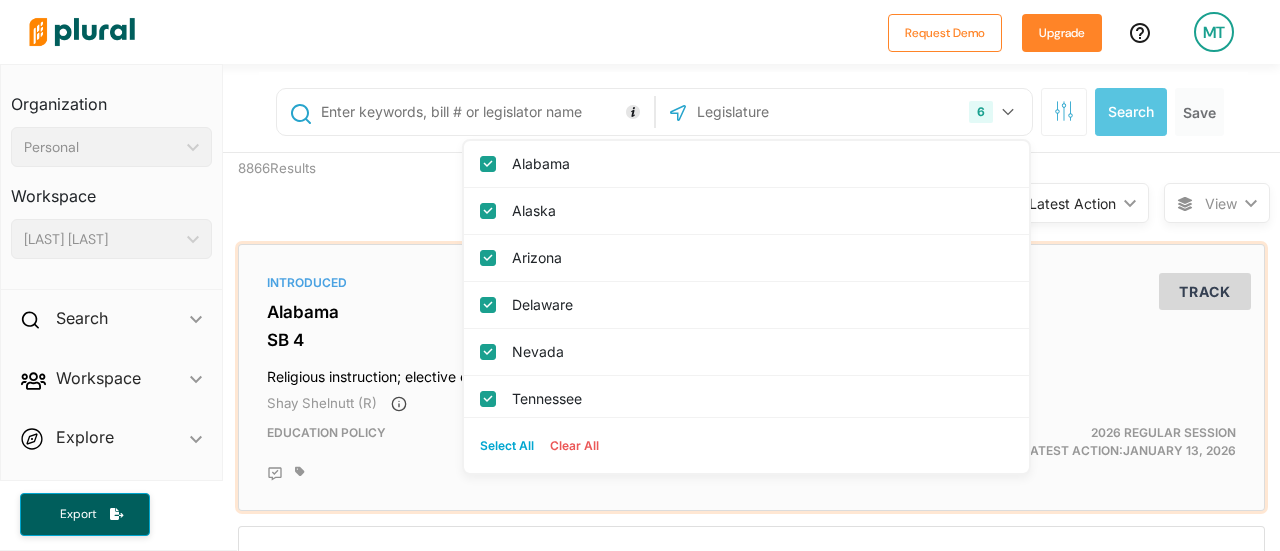 drag, startPoint x: 1129, startPoint y: 291, endPoint x: 1112, endPoint y: 283, distance: 18.788294 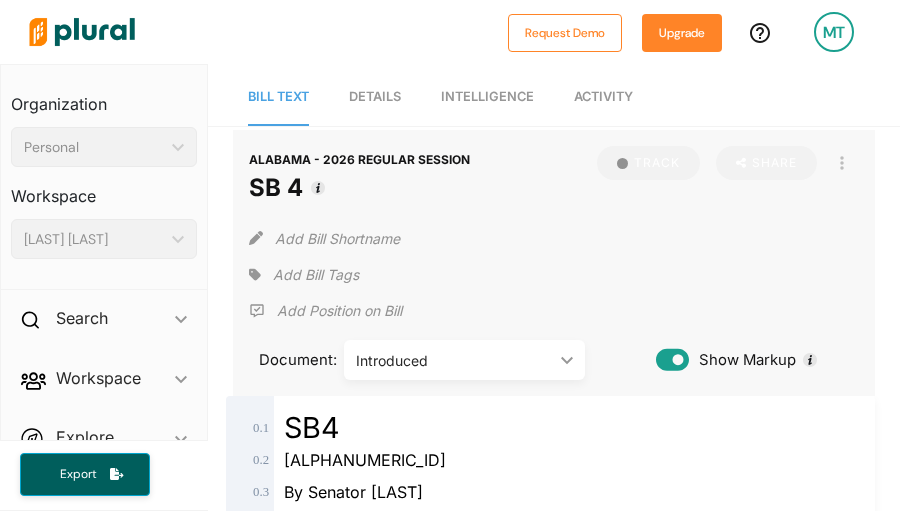 drag, startPoint x: 104, startPoint y: 380, endPoint x: 597, endPoint y: 228, distance: 515.9002 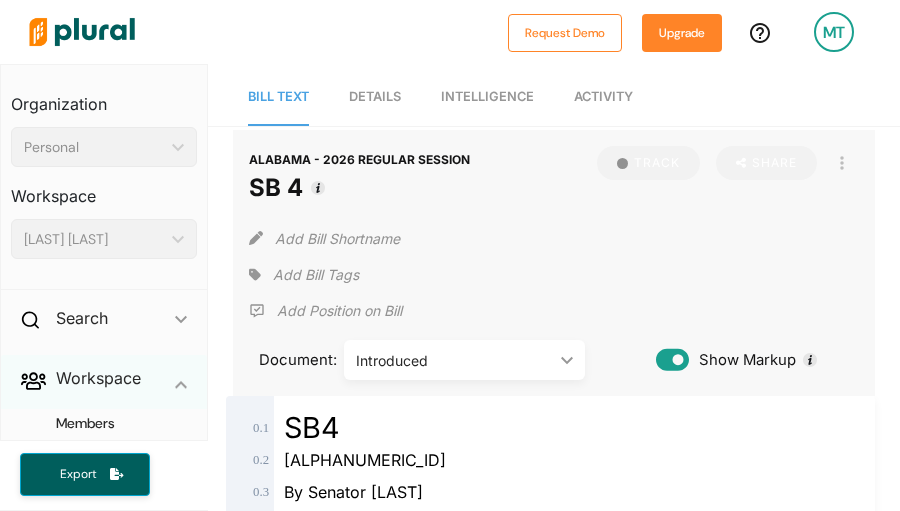 drag, startPoint x: 81, startPoint y: 394, endPoint x: 92, endPoint y: 391, distance: 11.401754 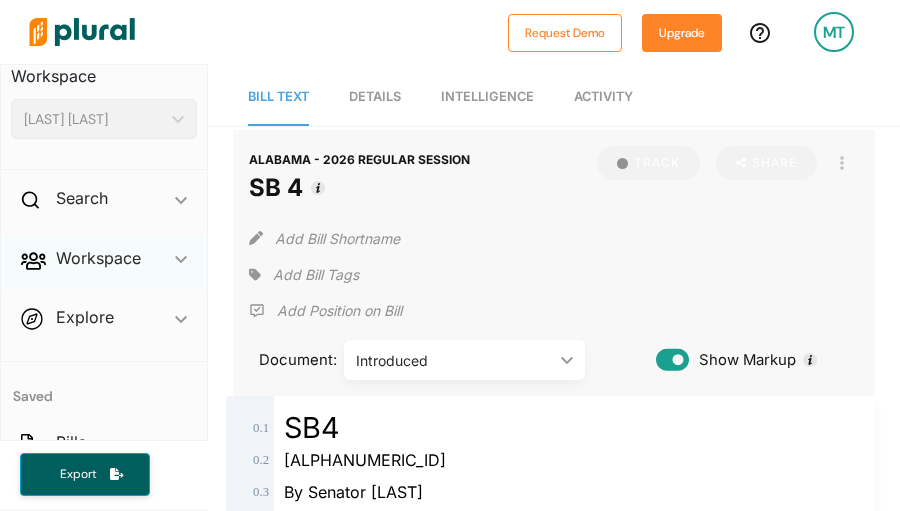 scroll, scrollTop: 270, scrollLeft: 0, axis: vertical 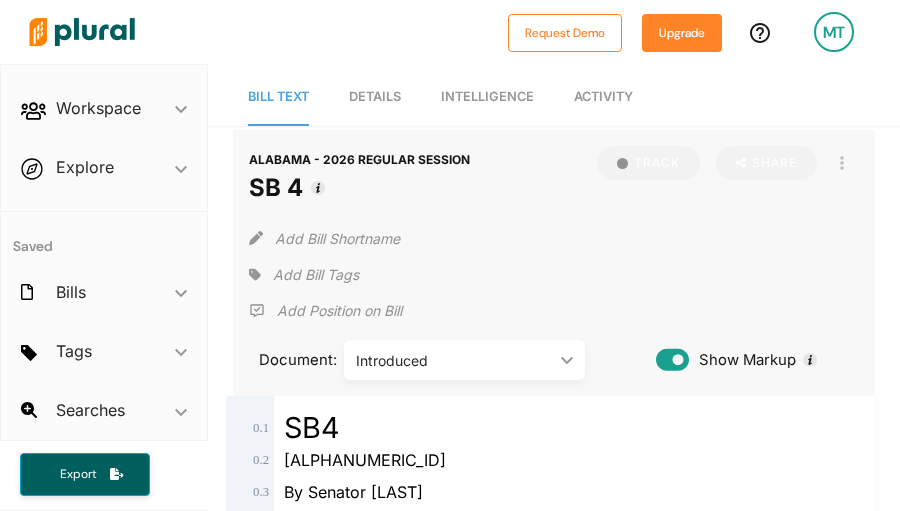 click on "Explore ic_keyboard_arrow_down Overview" at bounding box center (104, 171) 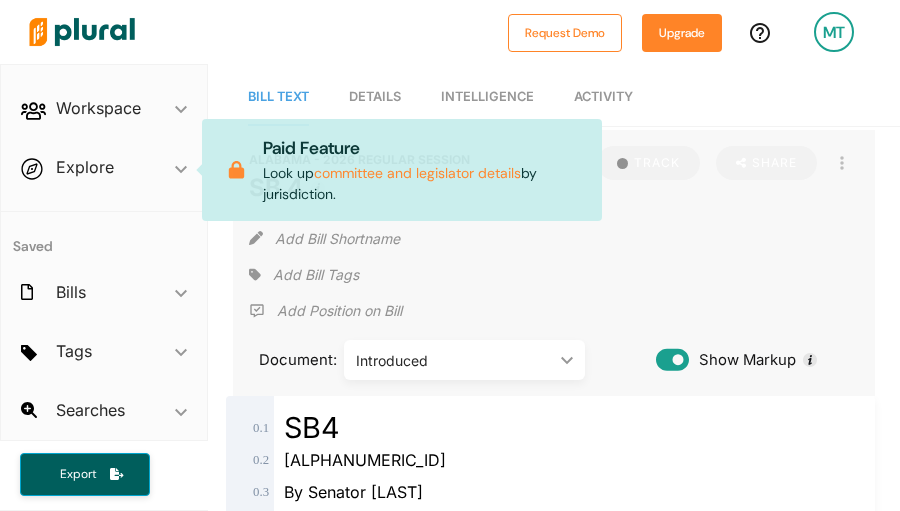 click on "Explore ic_keyboard_arrow_down Overview Paid Feature  Look up  committee and legislator details  by jurisdiction." at bounding box center (104, 171) 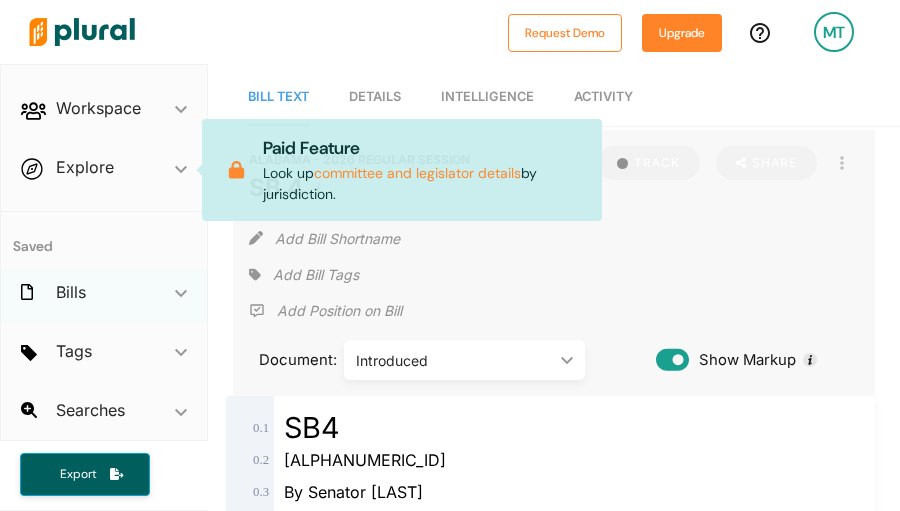 click on "ic_keyboard_arrow_down" 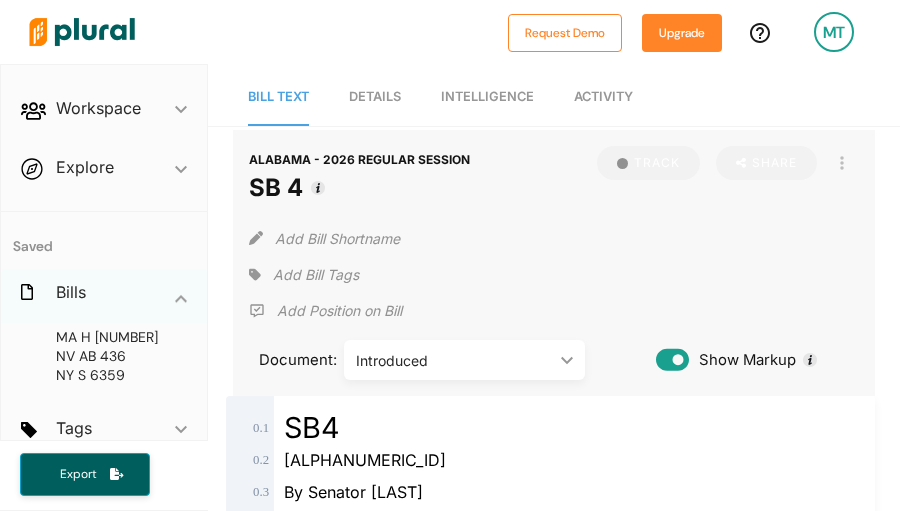 click on "Bills ic_keyboard_arrow_down" at bounding box center [104, 296] 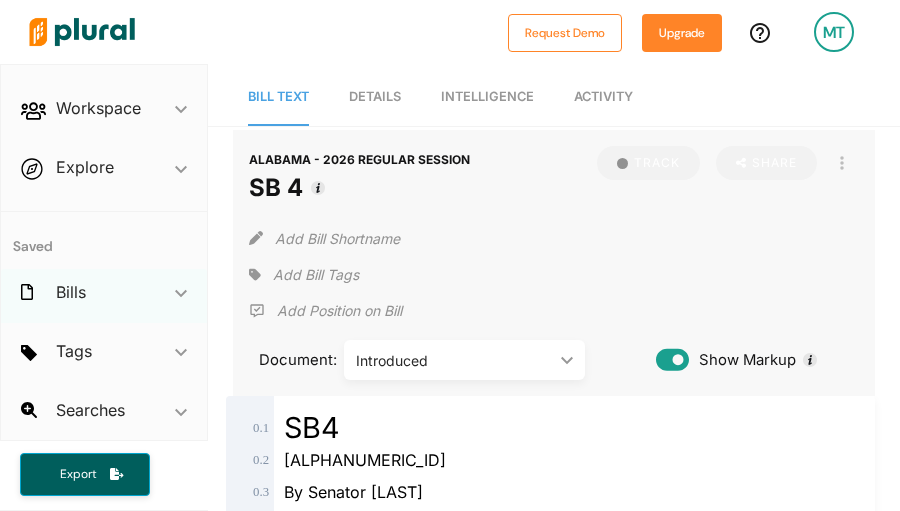 click on "Bills ic_keyboard_arrow_down" at bounding box center [104, 296] 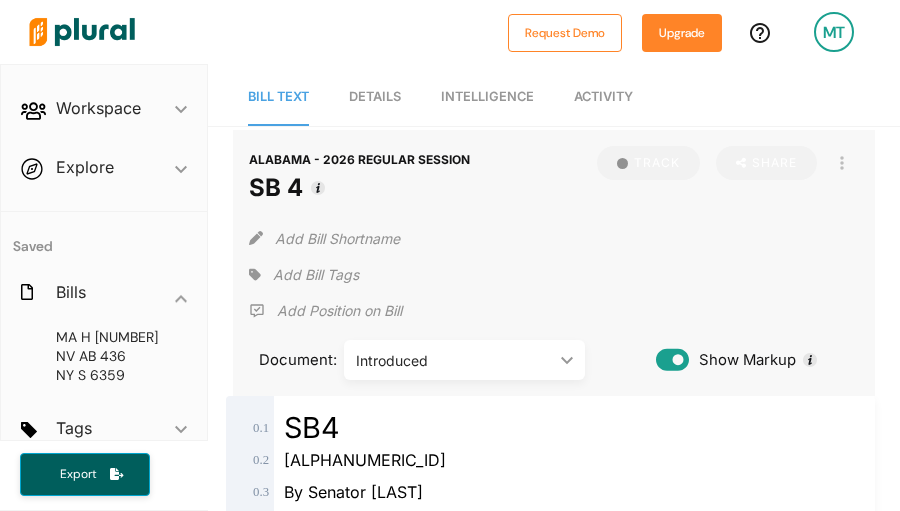 click on "Explore ic_keyboard_arrow_down Overview" at bounding box center [104, 171] 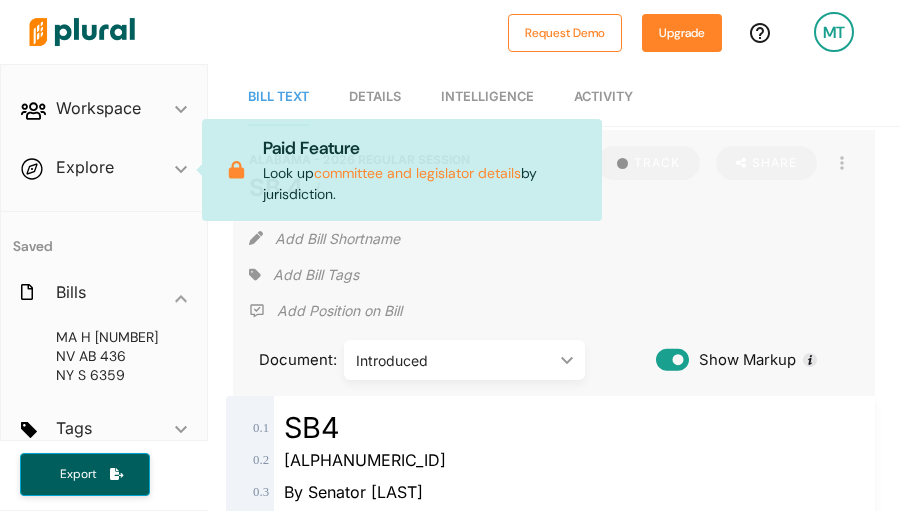 drag, startPoint x: 134, startPoint y: 171, endPoint x: 118, endPoint y: 164, distance: 17.464249 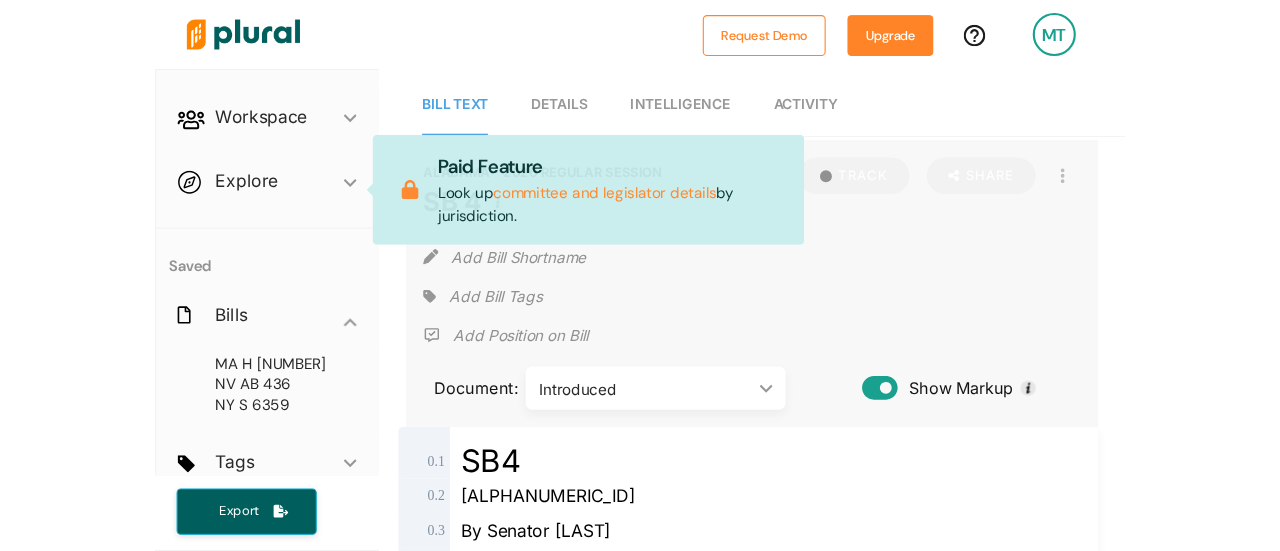 scroll, scrollTop: 0, scrollLeft: 0, axis: both 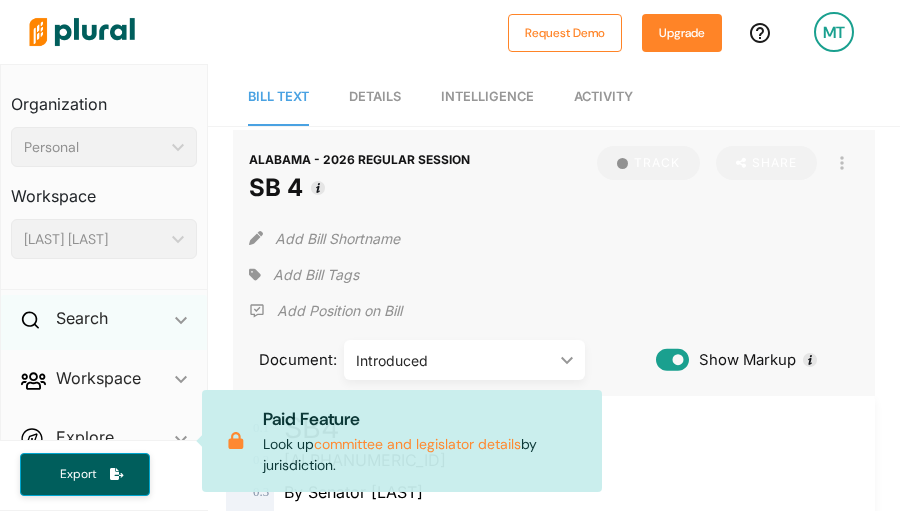 drag, startPoint x: 82, startPoint y: 275, endPoint x: 82, endPoint y: 298, distance: 23 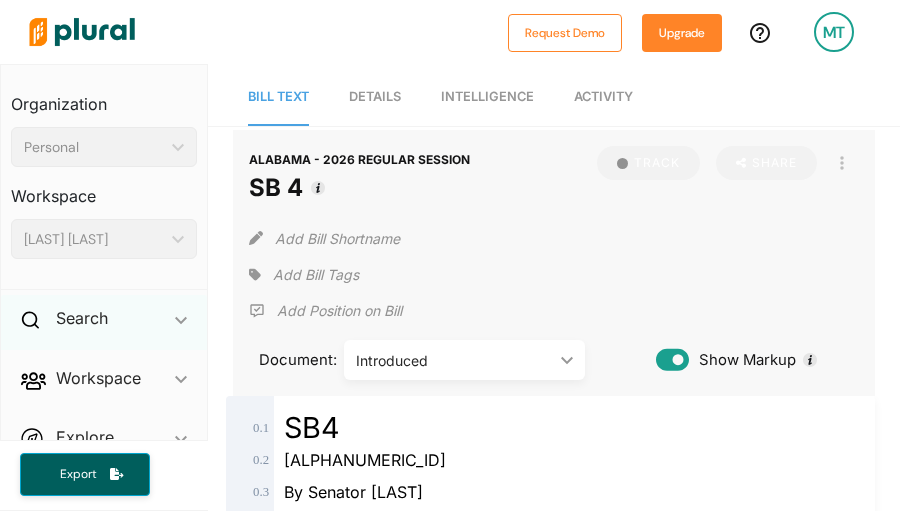 click on "Search ic_keyboard_arrow_down" at bounding box center (104, 322) 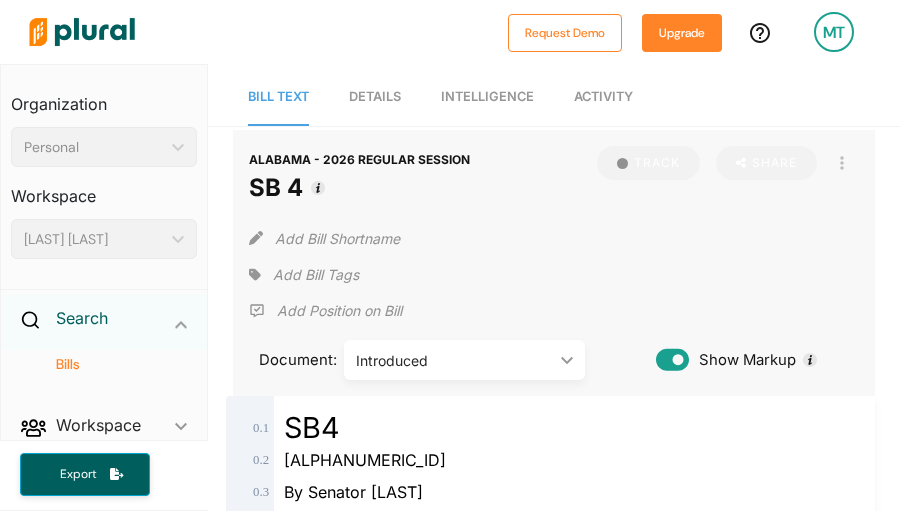 click on "Search" at bounding box center [82, 318] 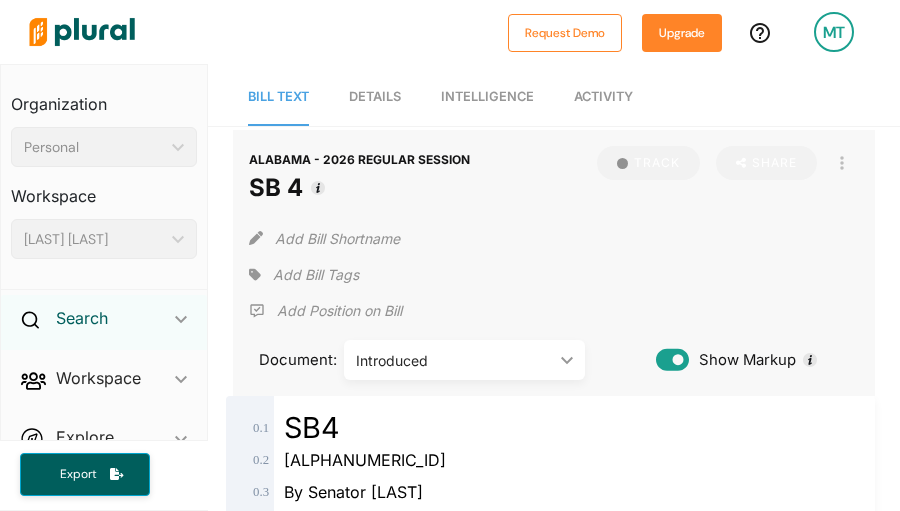 click on "Search" at bounding box center (82, 318) 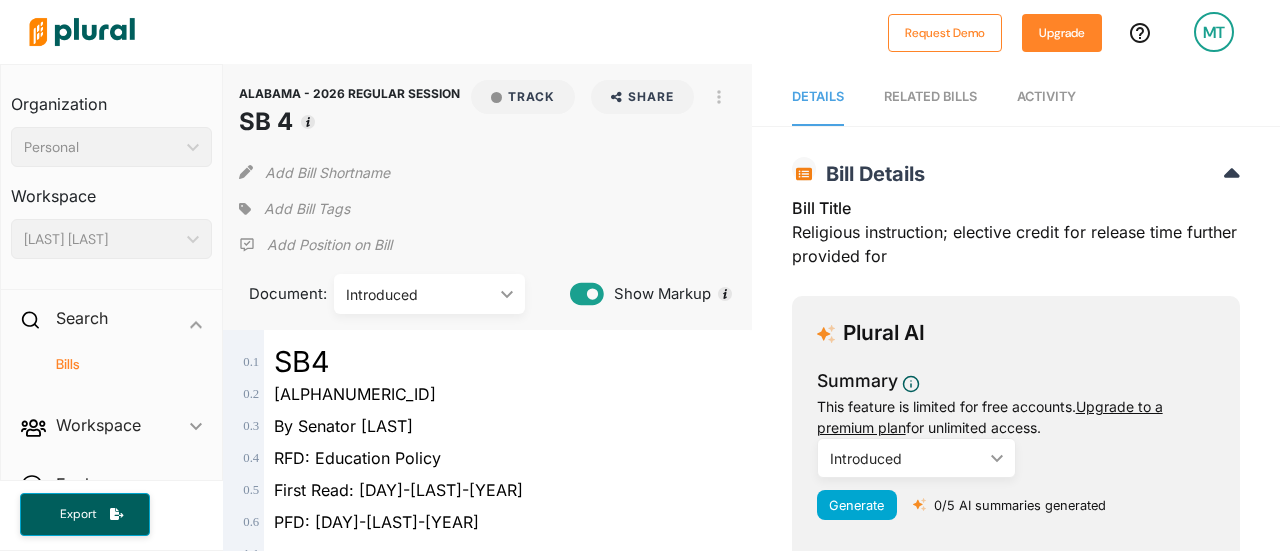 click on "Personal" at bounding box center [101, 147] 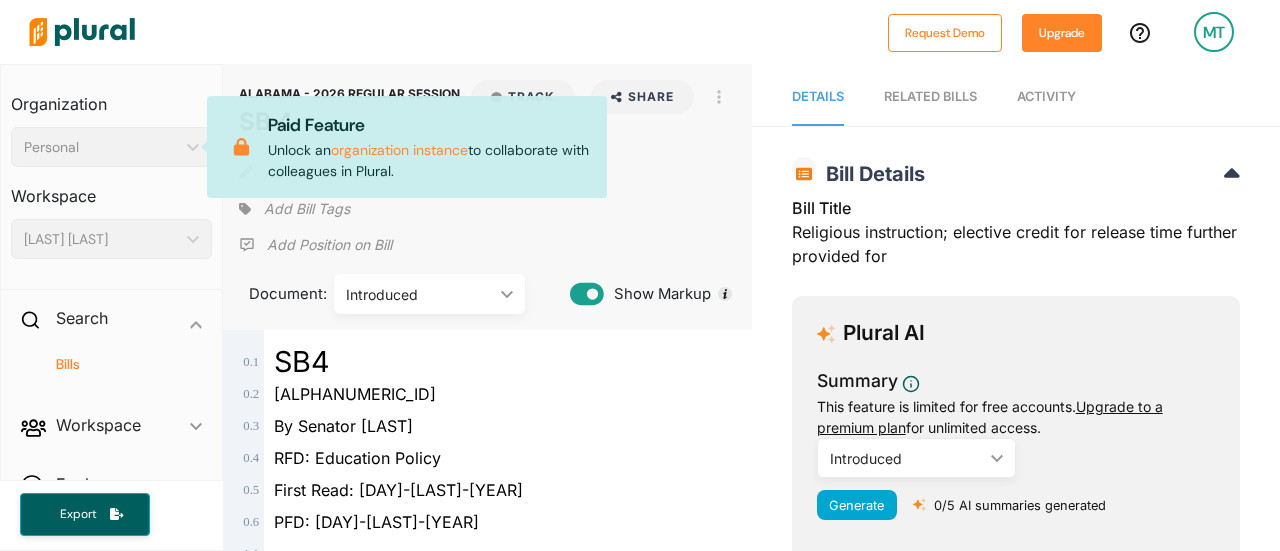 click on "[LAST] [LAST]" at bounding box center [101, 239] 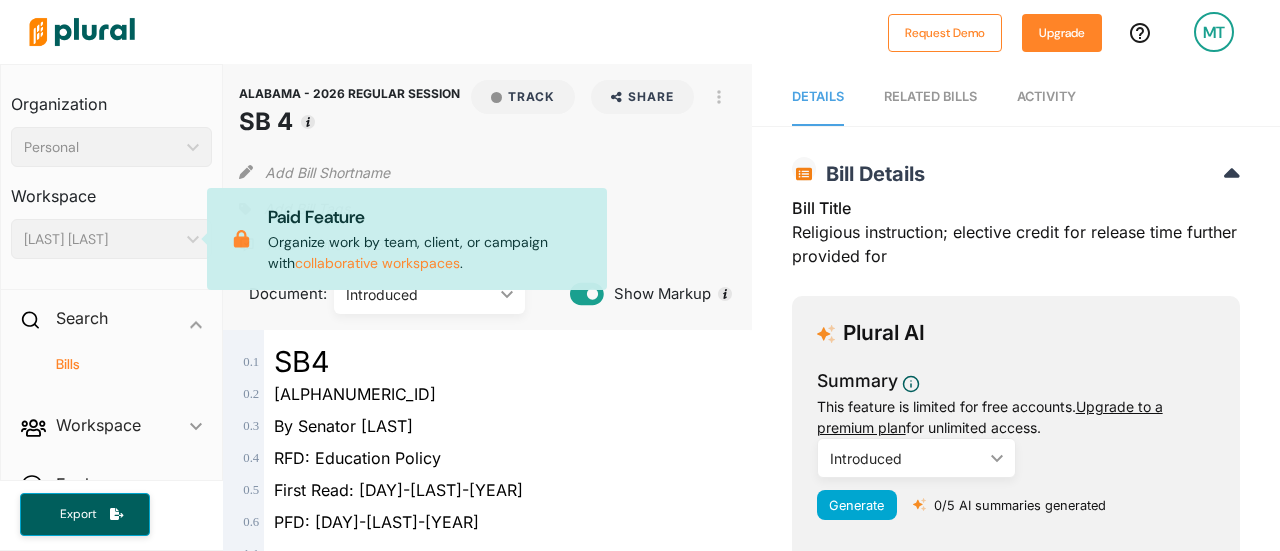 click on "Bills" at bounding box center (116, 364) 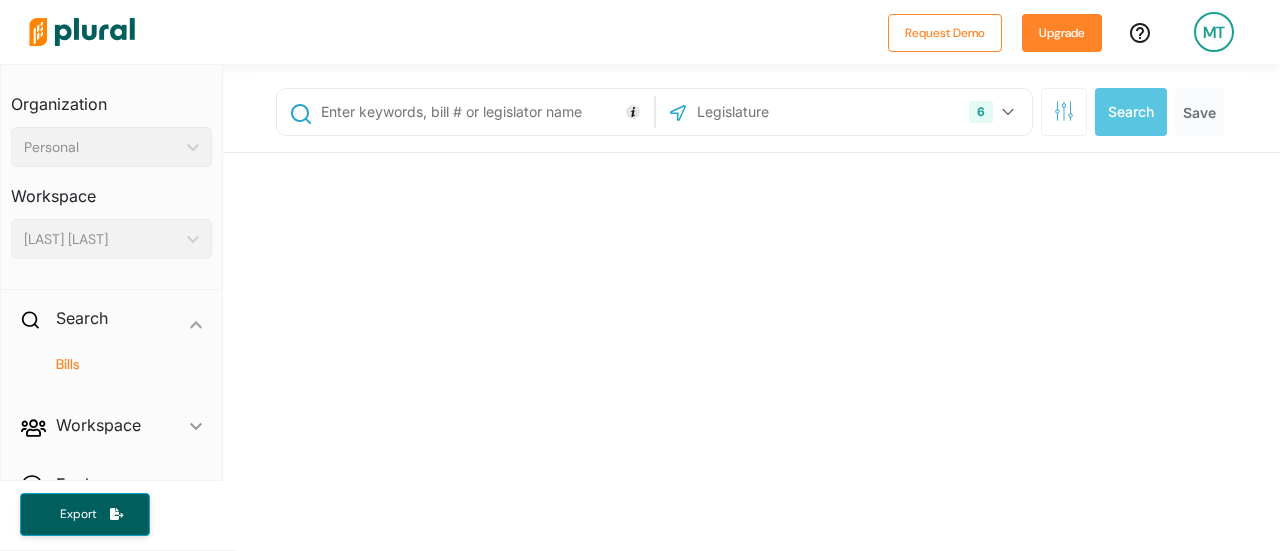 click at bounding box center [483, 112] 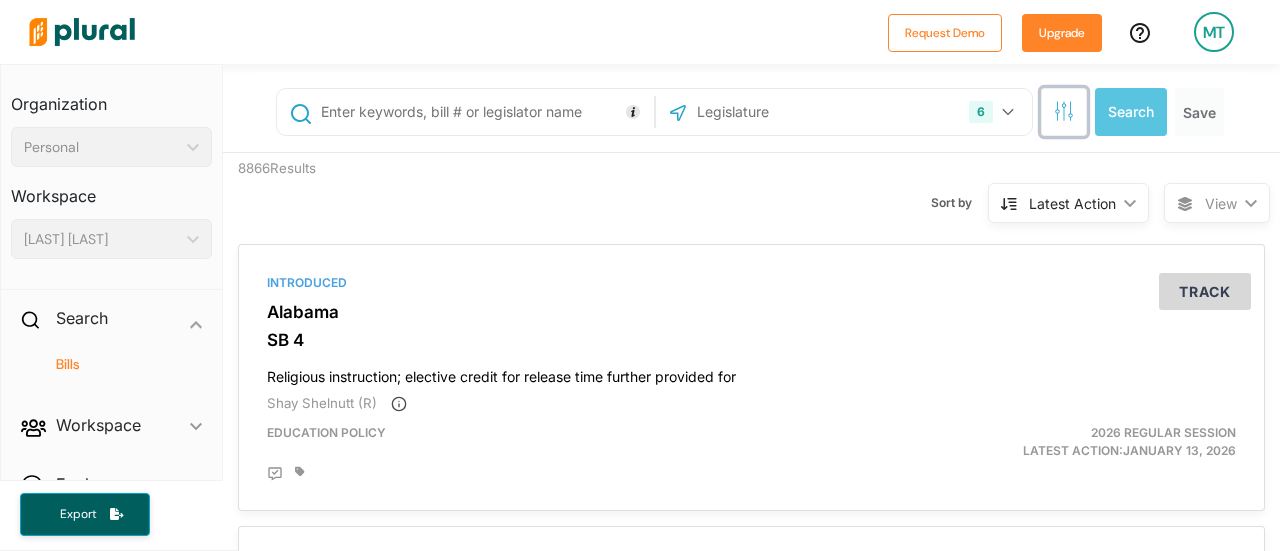 click 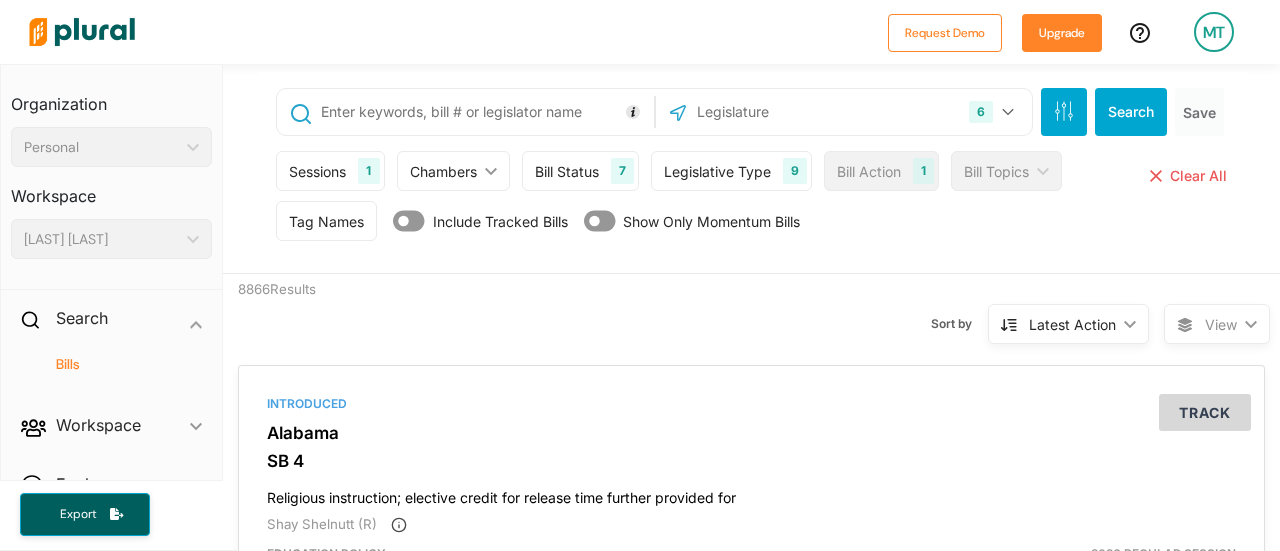 click on "Legislative Type 9" at bounding box center [731, 171] 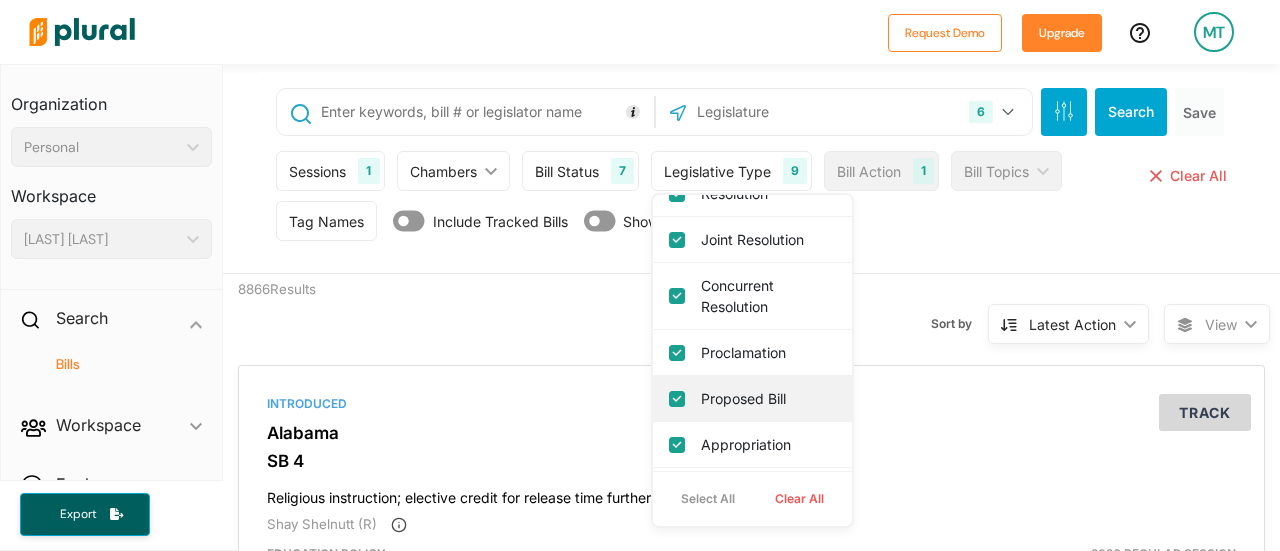 scroll, scrollTop: 156, scrollLeft: 0, axis: vertical 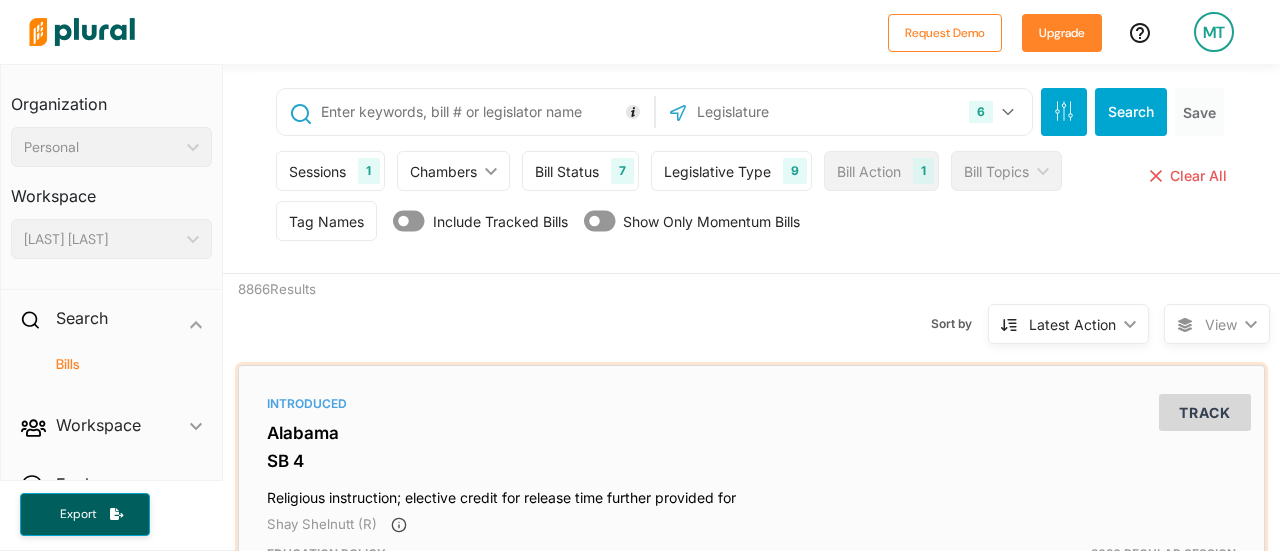 drag, startPoint x: 737, startPoint y: 417, endPoint x: 959, endPoint y: 477, distance: 229.96521 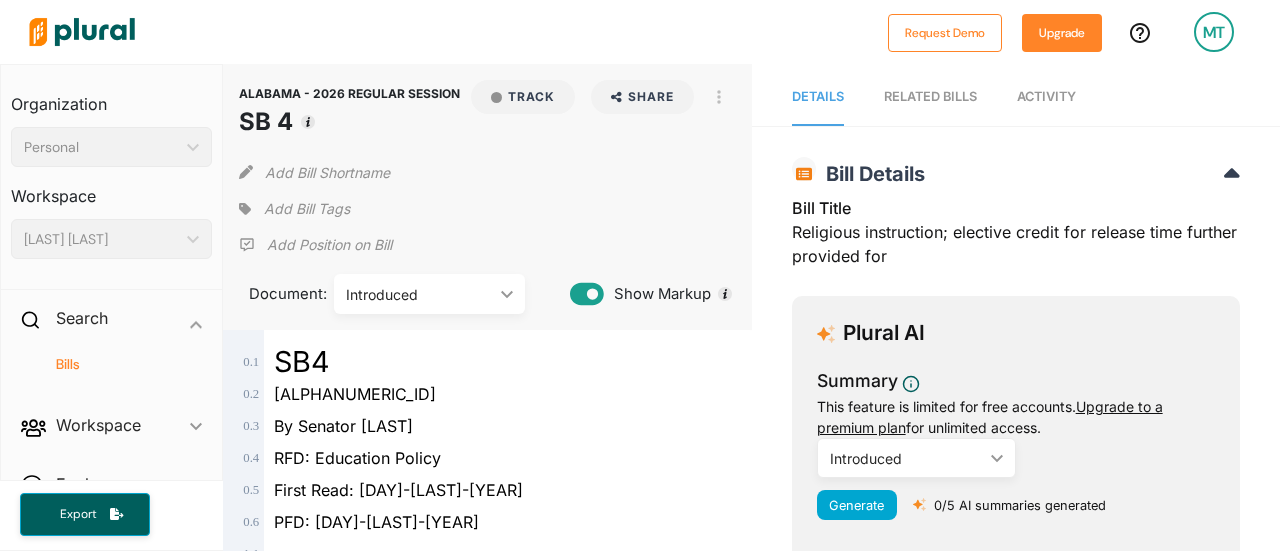 click on "Personal" at bounding box center [101, 147] 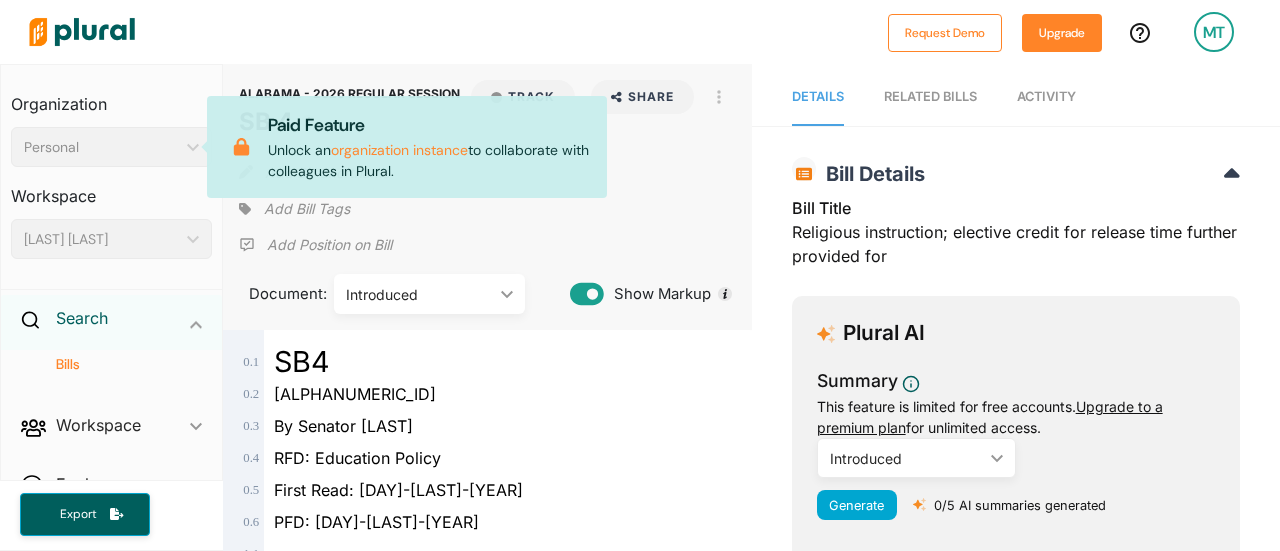 click on "Bills" at bounding box center (116, 364) 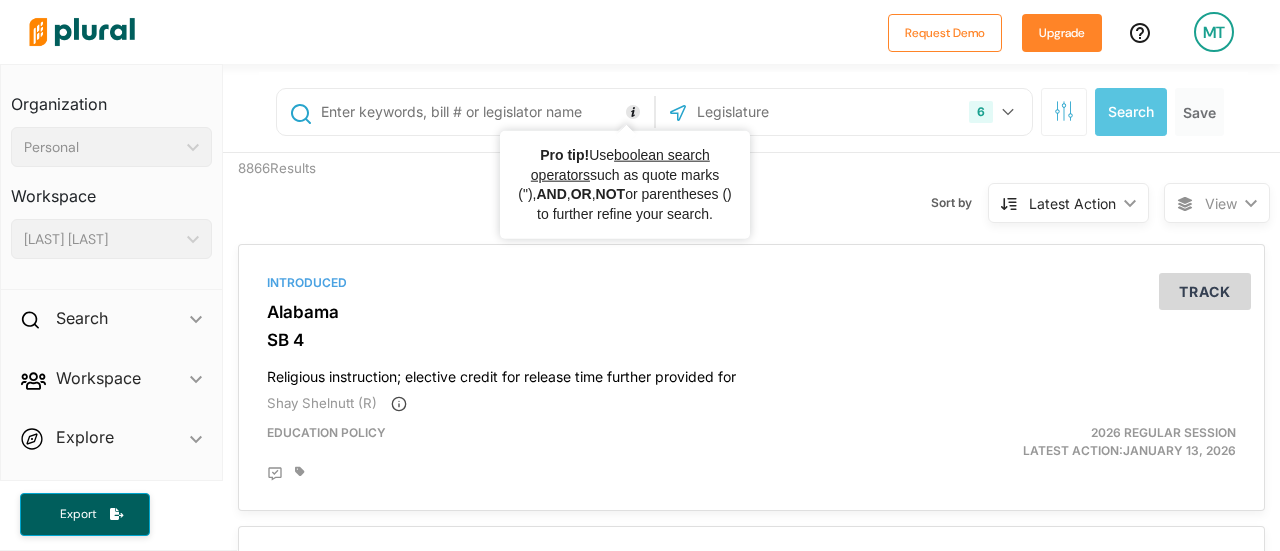 click at bounding box center (802, 112) 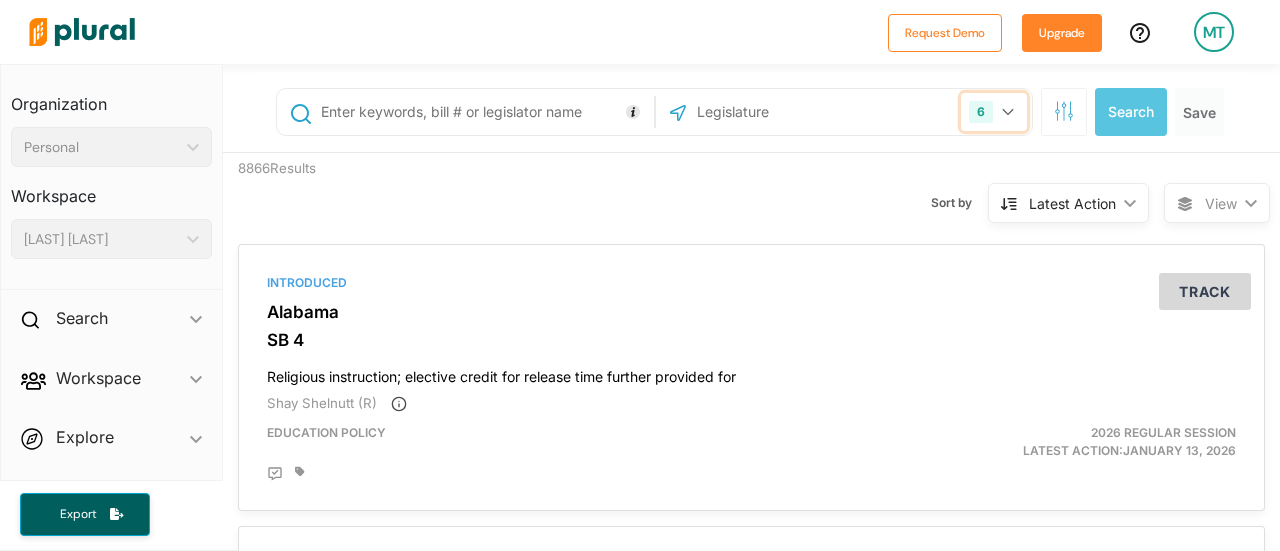 click on "6" at bounding box center [994, 112] 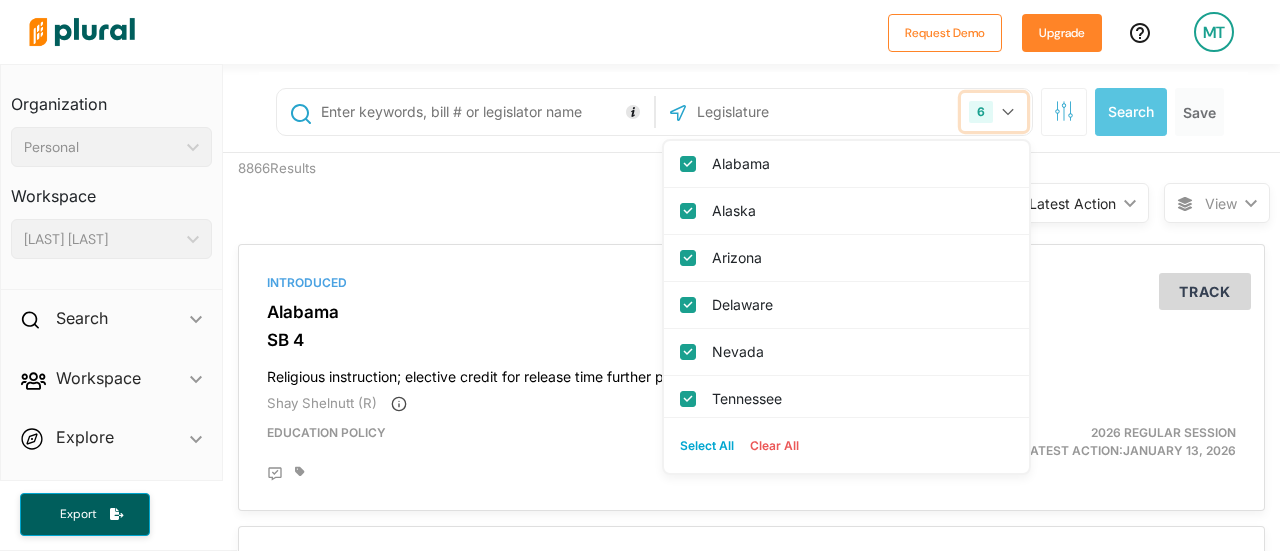 scroll, scrollTop: 400, scrollLeft: 0, axis: vertical 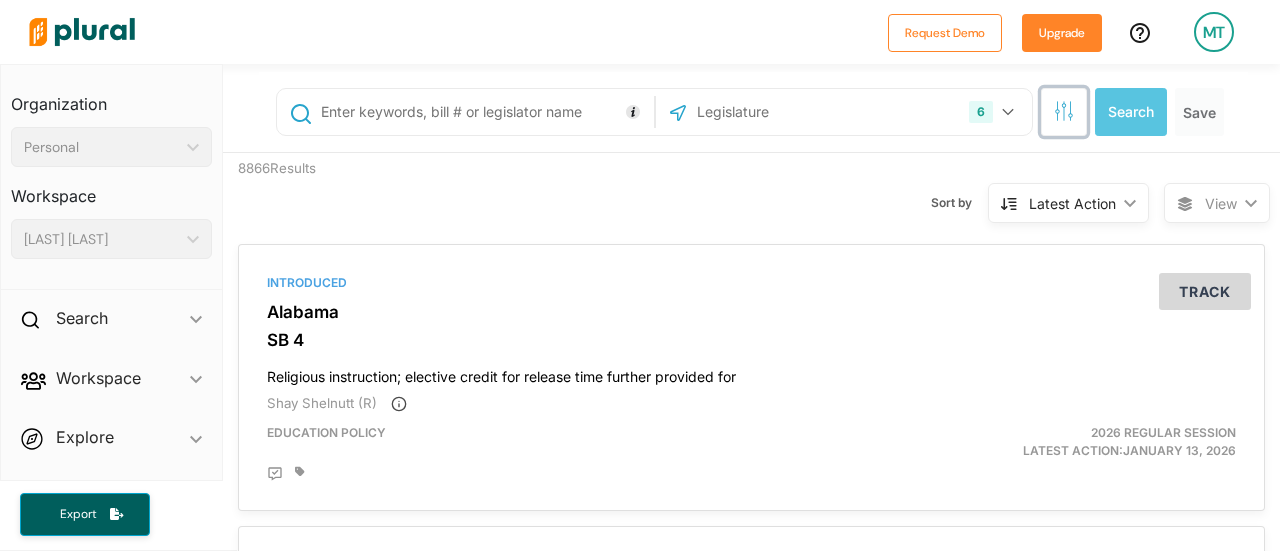 click at bounding box center (1064, 112) 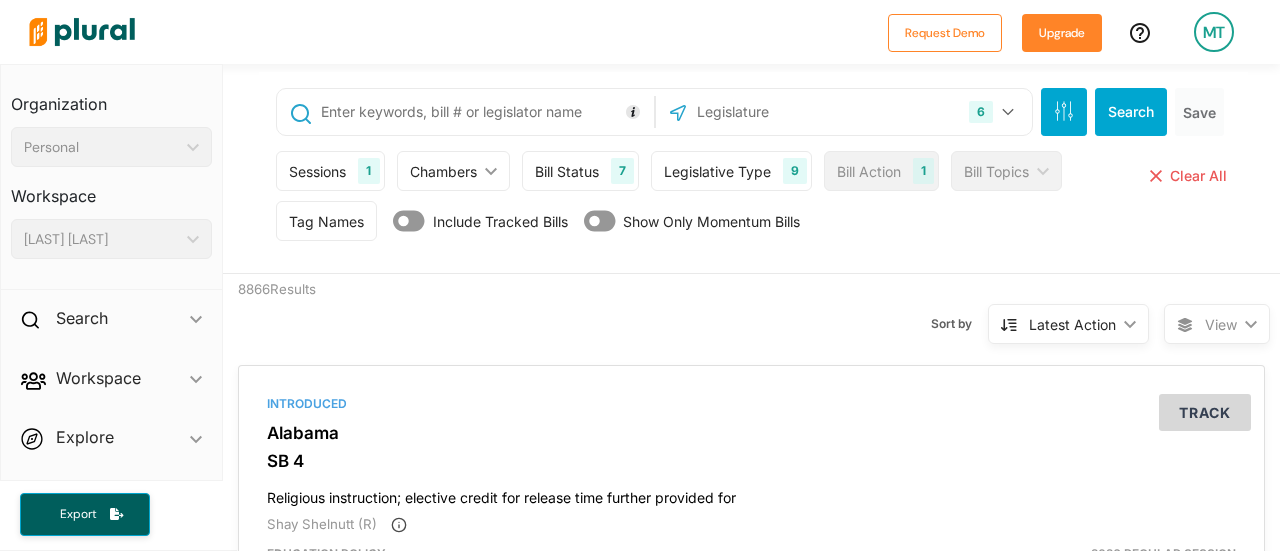 click on "Legislative Type" at bounding box center [717, 171] 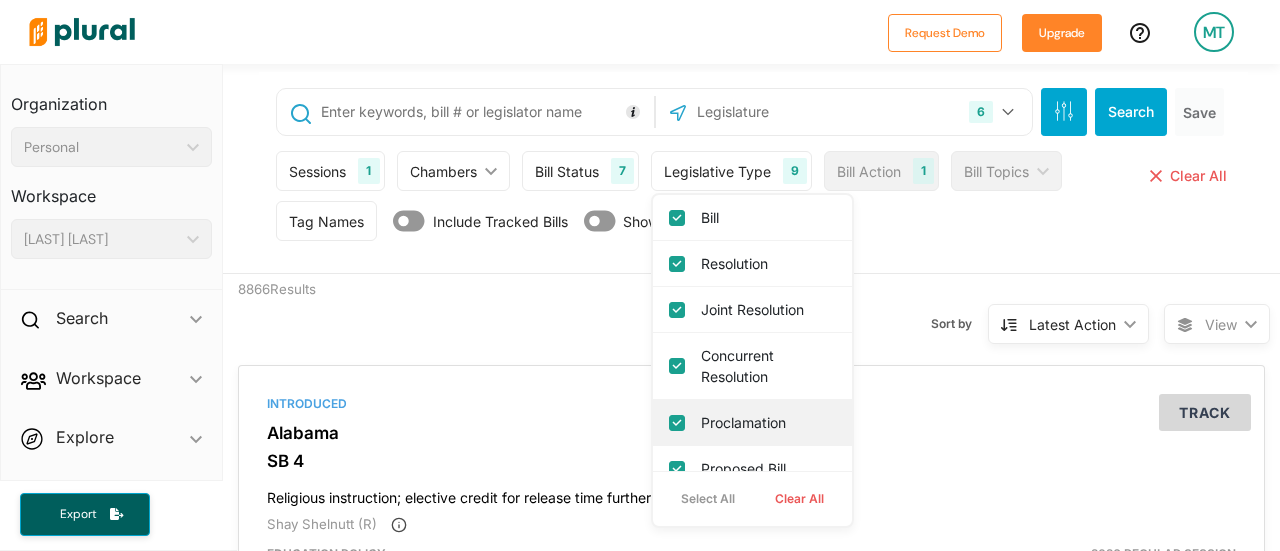 scroll, scrollTop: 0, scrollLeft: 0, axis: both 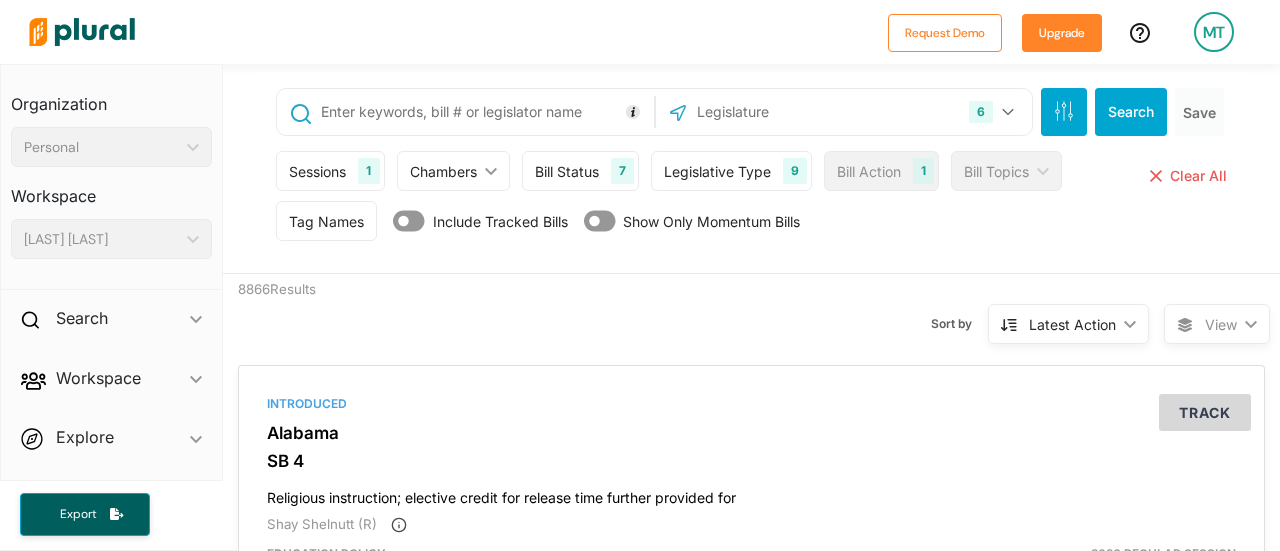 click on "Tag Names Tag Names close Any of Selected ic_keyboard_arrow_down Any of Selected All of Selected None of Selected #High Priority #Critical #Support #Oppose #Low Priority Save Clear All Include Tracked Bills Show Only Momentum Bills" at bounding box center (753, 226) 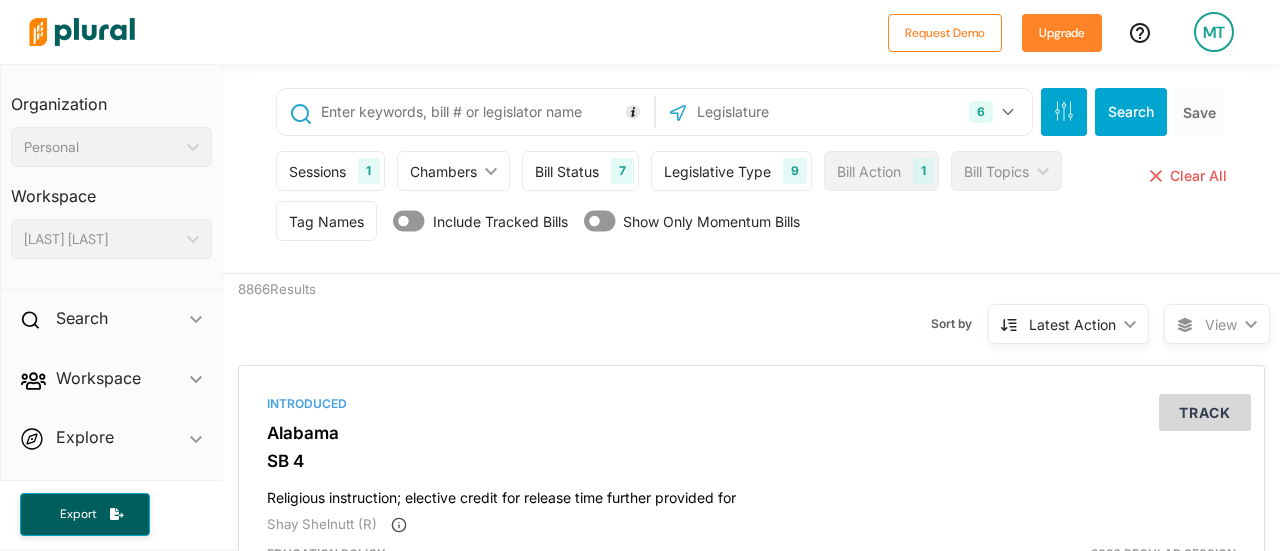 click on "Bill Status" at bounding box center (567, 171) 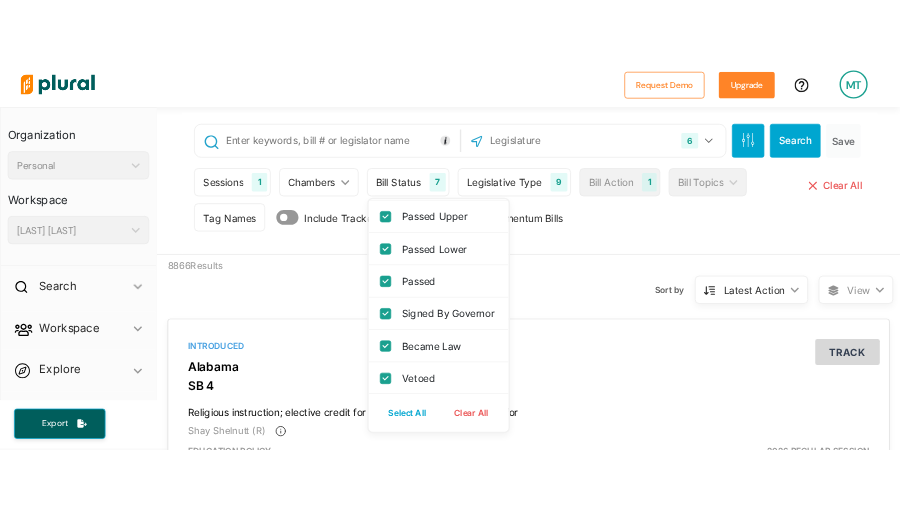 scroll, scrollTop: 64, scrollLeft: 0, axis: vertical 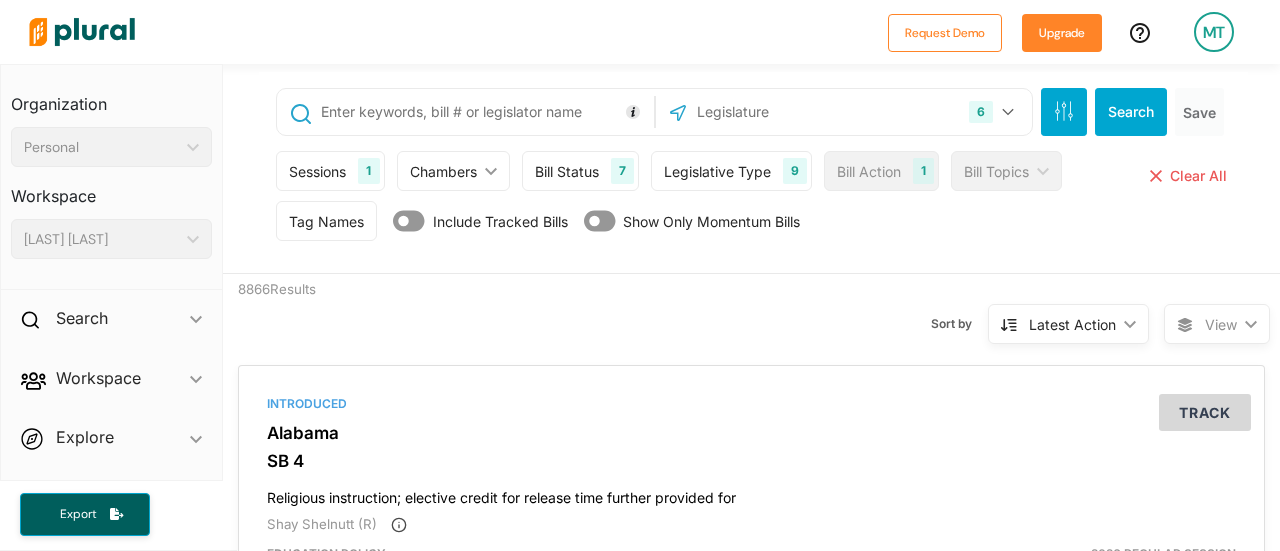 click on "Chambers ic_keyboard_arrow_down" at bounding box center (453, 171) 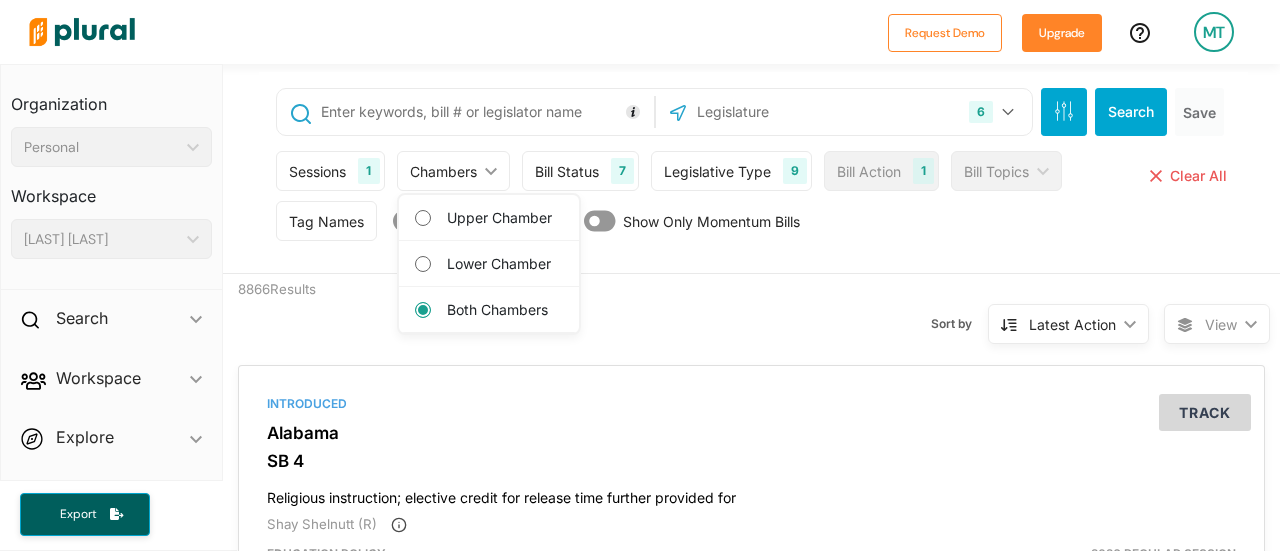 click on "[YEAR] Regular Session [NUMBER]th First Extraordinary Session ([MONTH] [YEAR]) [NUMBER]th Legislature ([YEAR]-[YEAR]) [YEAR] Regular Session [NUMBER]th General Assembly ([YEAR]-[YEAR]) [NUMBER]th Regular Session ([YEAR]-[YEAR]) [NUMBER]th Legislature - First Regular Session [NUMBER]th Legislature - Second Regular Session [YEAR] Regular Session [YEAR] Second Special Session [NUMBER]th First Extraordinary Session ([MONTH] [YEAR]) [NUMBER]th ([YEAR]) Special Session [NUMBER]th ([YEAR]) Special Session [YEAR] First Special Session [YEAR] Regular Session [NUMBER]th Legislature ([YEAR]-[YEAR]) [NUMBER]th Legislature - First Regular Session [NUMBER]th General Assembly ([YEAR]-[YEAR]) First Special Session [YEAR] Fifty-fifth Legislature - Second Regular Session [NUMBER]th ([YEAR]) Special Session [NUMBER]th Third Extraordinary Session ([MONTH] [YEAR]) [NUMBER]th Second Extraordinary Session ([MONTH] [YEAR]) First Special Session [YEAR] [YEAR] Regular Session [NUMBER]th Legislature - 1st Special Session [NUMBER]th Legislature ([YEAR]-[YEAR]) [NUMBER]th Legislature - 1st Regular Session [YEAR] Regular Session [NUMBER]" at bounding box center (753, 196) 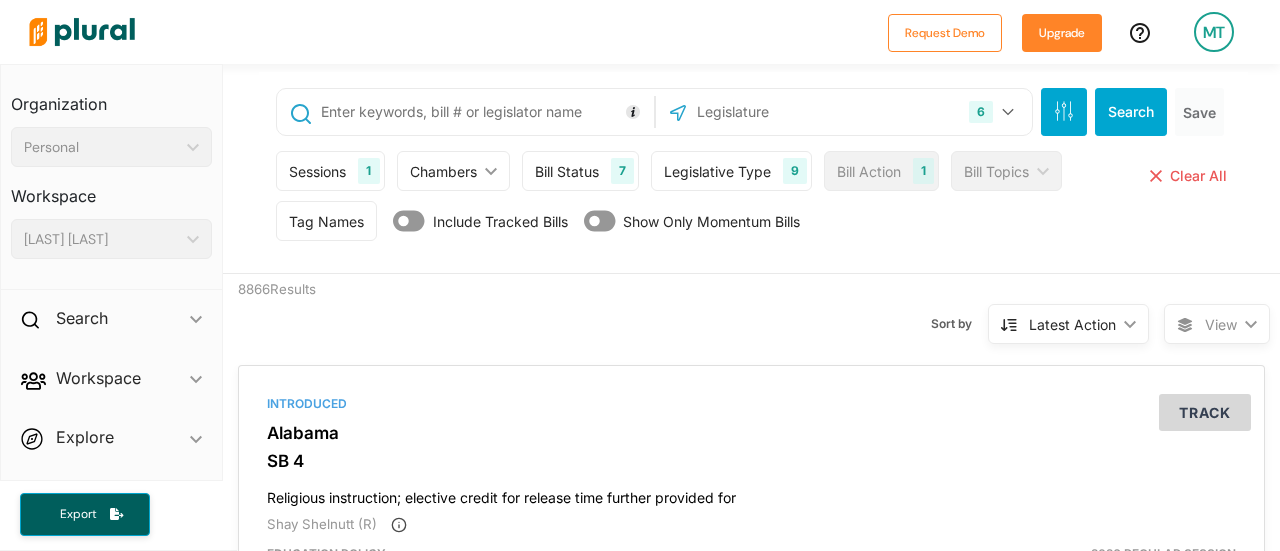 click on "Sessions 1" at bounding box center (330, 171) 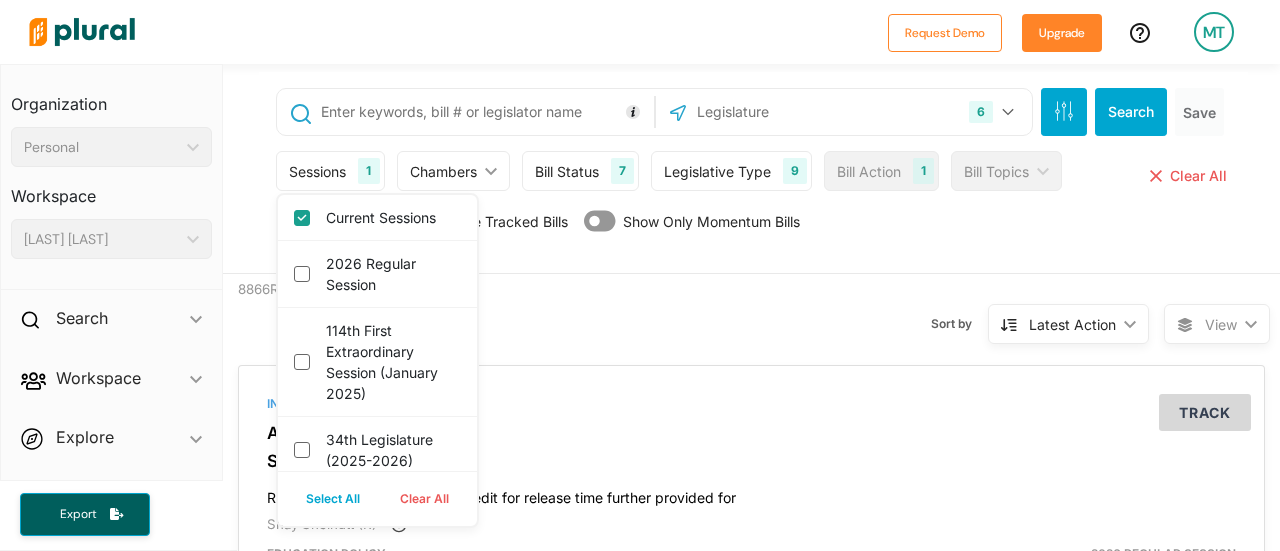 click on "Legislative Type 9" at bounding box center (731, 171) 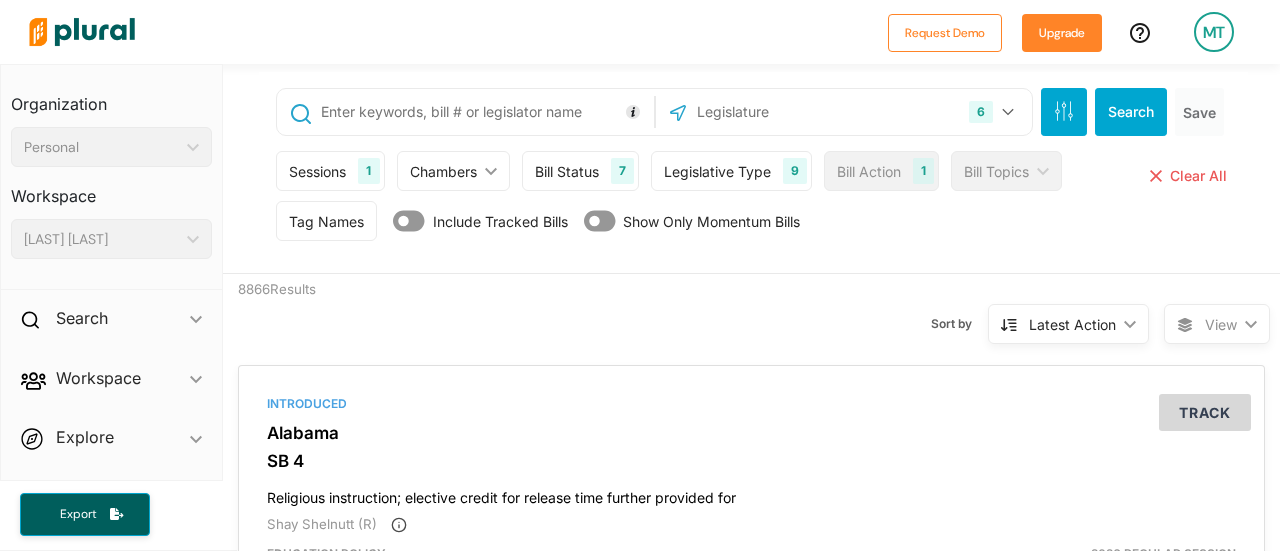 click on "Tag Names Tag Names close Any of Selected ic_keyboard_arrow_down Any of Selected All of Selected None of Selected #High Priority #Critical #Support #Oppose #Low Priority Save Clear All Include Tracked Bills Show Only Momentum Bills" at bounding box center (753, 226) 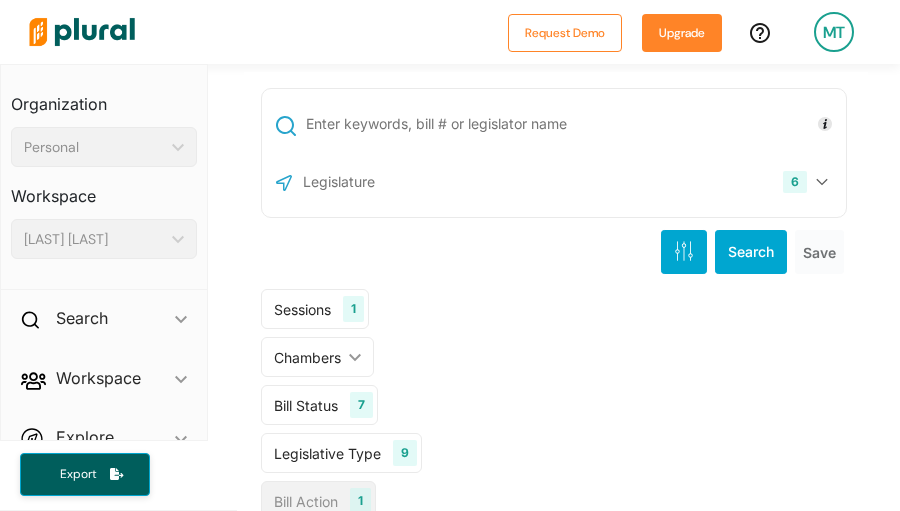 scroll, scrollTop: 100, scrollLeft: 0, axis: vertical 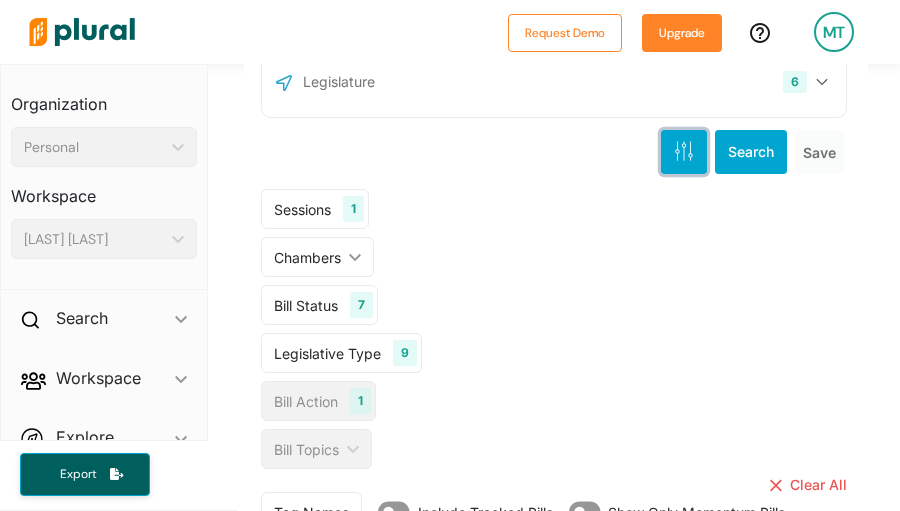 click at bounding box center [684, 152] 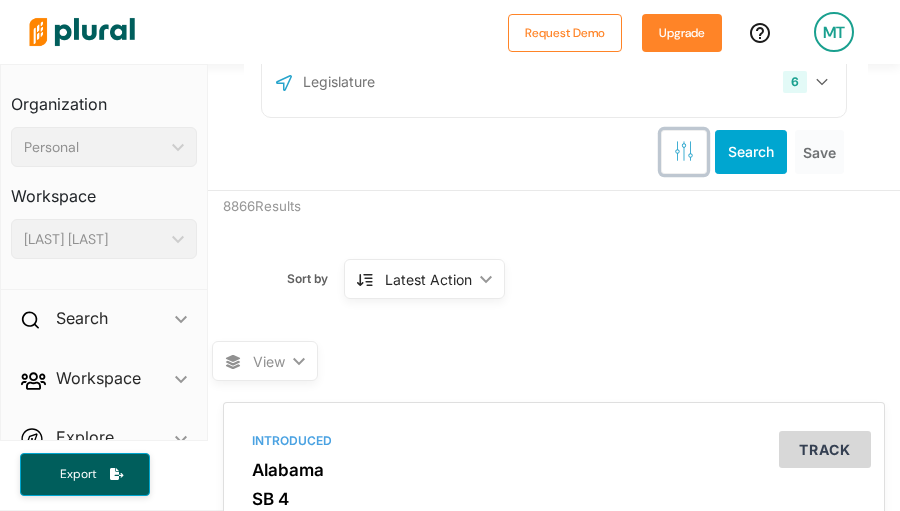 click at bounding box center (684, 152) 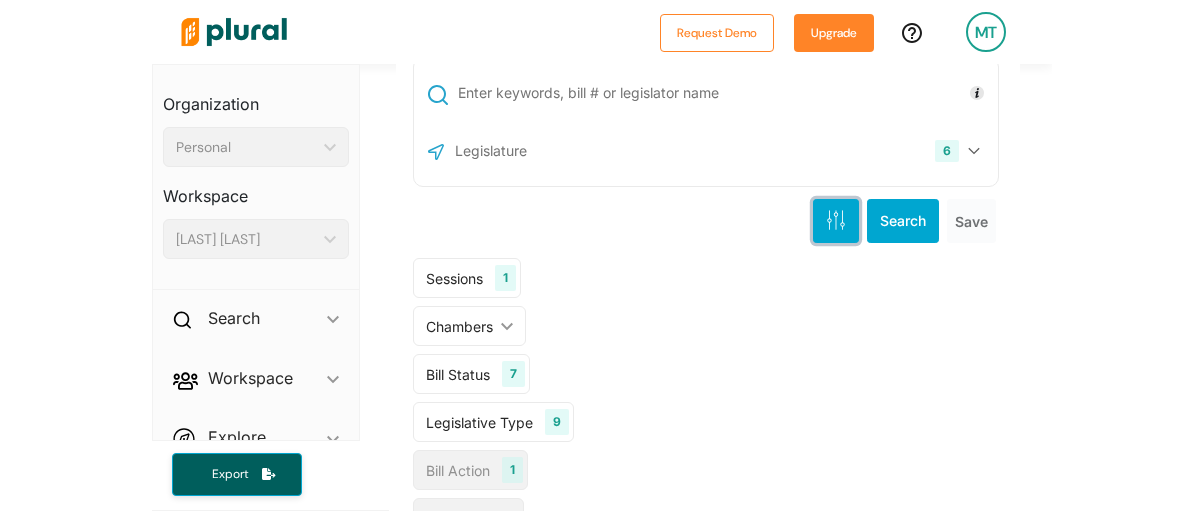 scroll, scrollTop: 0, scrollLeft: 0, axis: both 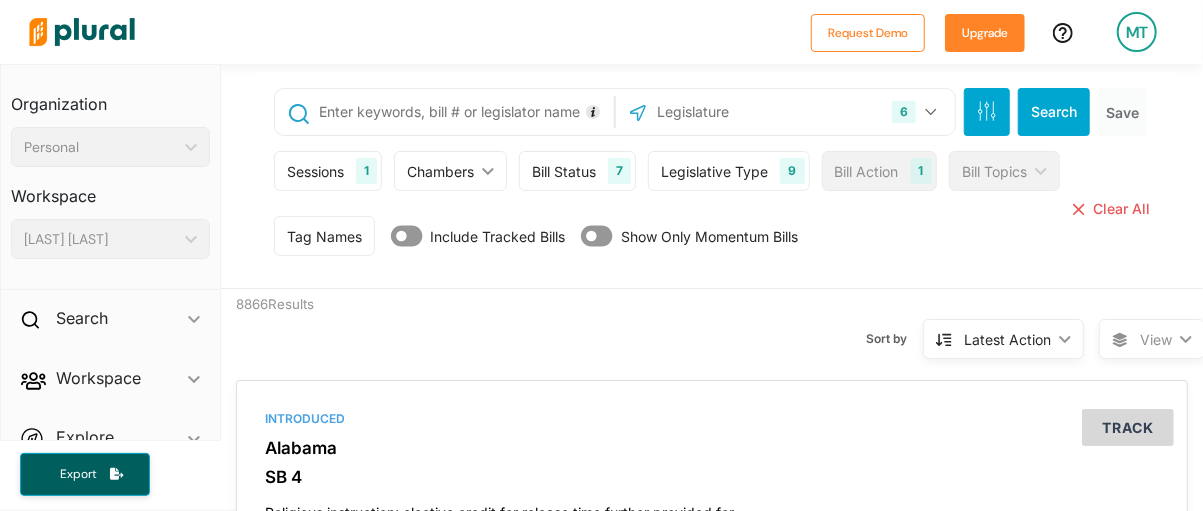 click on "Legislative Type" at bounding box center (714, 171) 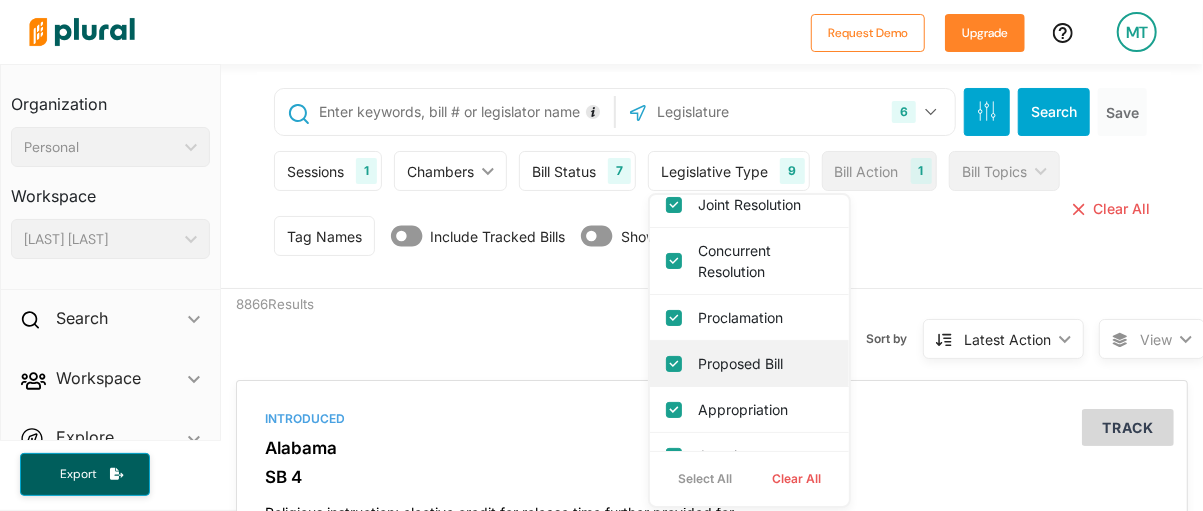 scroll, scrollTop: 176, scrollLeft: 0, axis: vertical 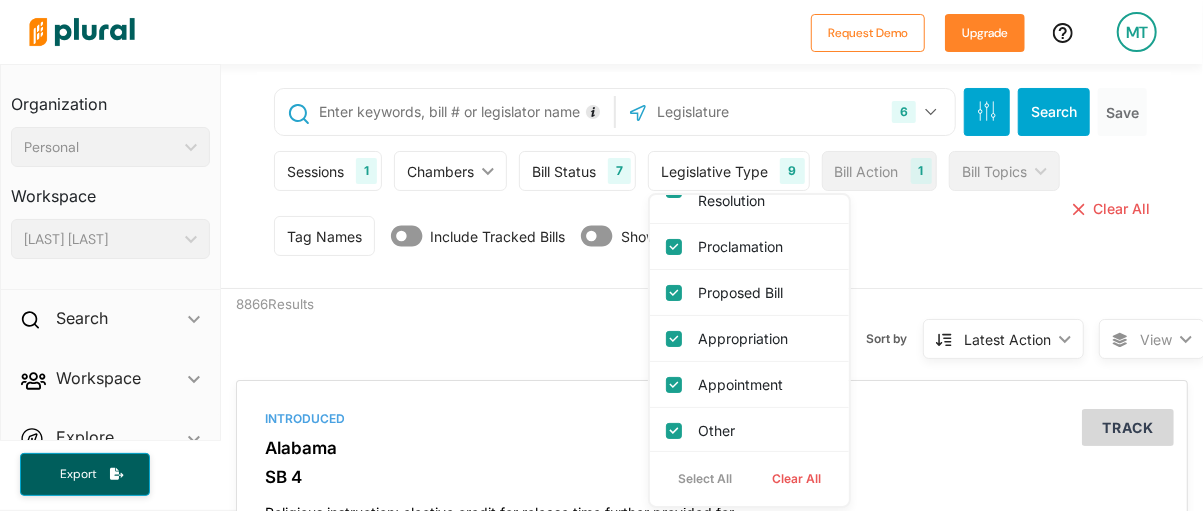 click at bounding box center (463, 112) 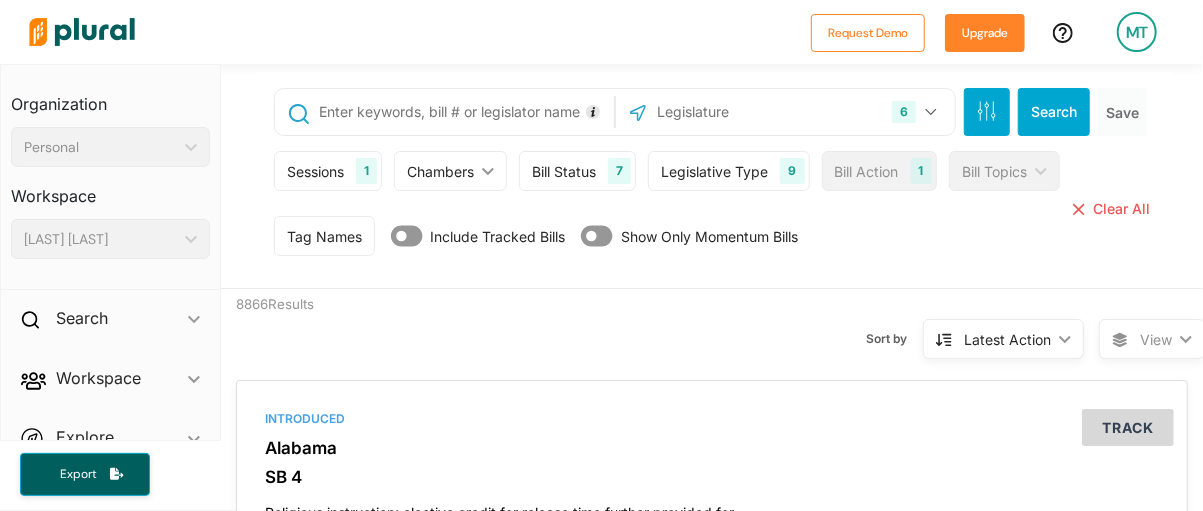 click at bounding box center (463, 112) 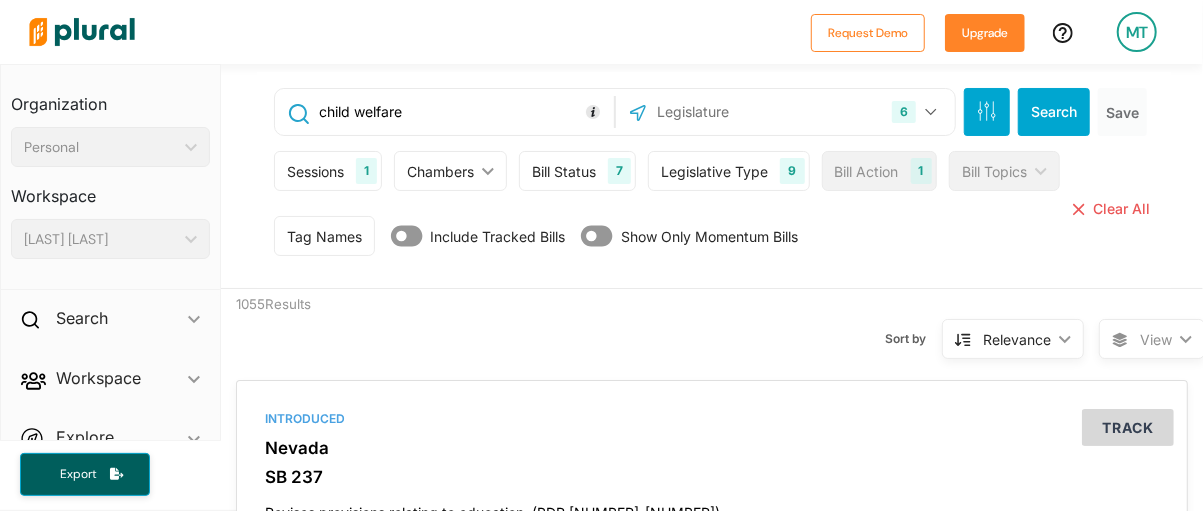 type on "child welfare" 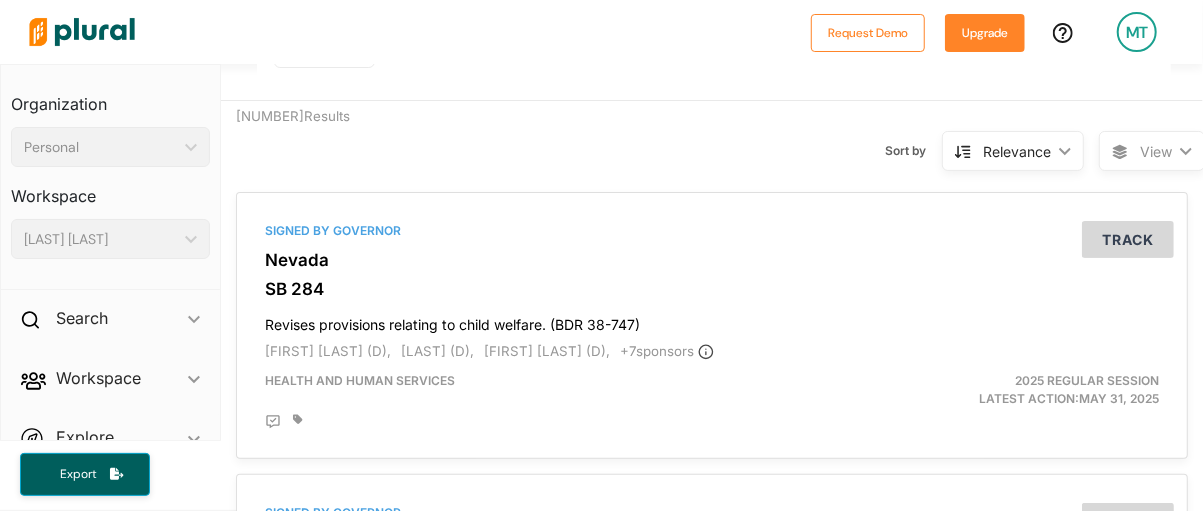 scroll, scrollTop: 0, scrollLeft: 0, axis: both 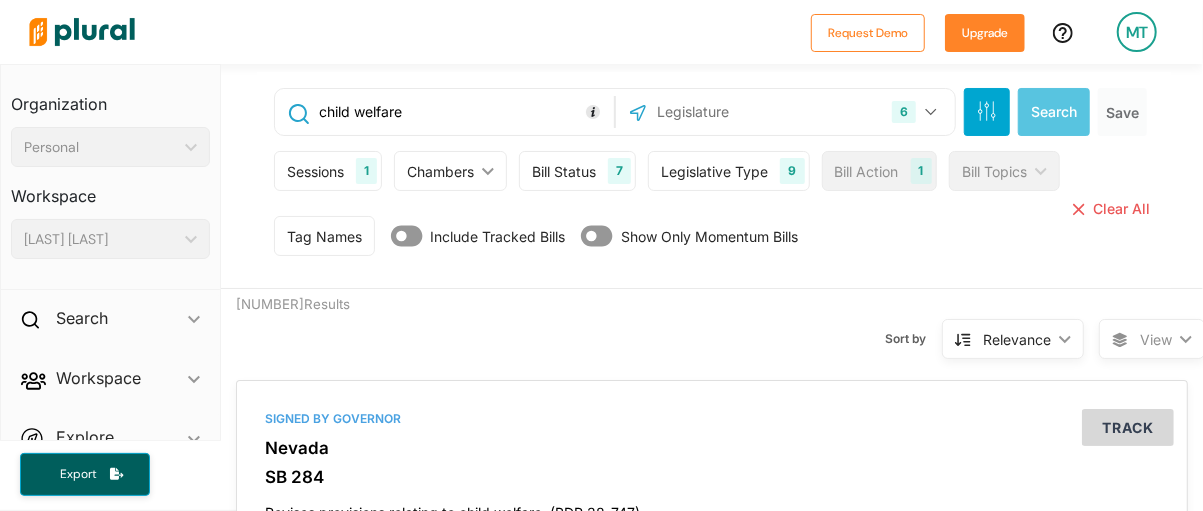 drag, startPoint x: 486, startPoint y: 104, endPoint x: 242, endPoint y: 81, distance: 245.08162 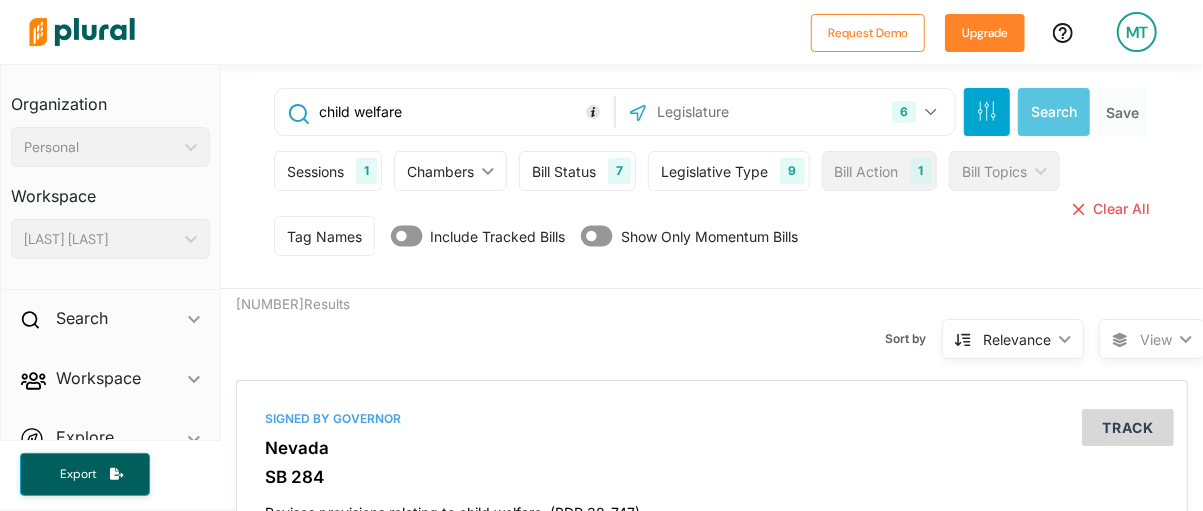click on "child welfare 6 Alabama Alaska Arizona Delaware Nevada Tennessee US Congress Arkansas California Colorado Connecticut District of Columbia Florida Georgia Hawaii Idaho Illinois Indiana Iowa Kansas Kentucky Louisiana Maine Maryland Massachusetts Michigan Minnesota Mississippi Missouri Montana Nebraska New Hampshire New Jersey New Mexico New York North Carolina North Dakota Ohio Oklahoma Oregon Pennsylvania Puerto Rico Rhode Island South Carolina South Dakota Texas Utah Vermont Virginia Washington West Virginia Wisconsin Wyoming Select All Clear All   Search Save Sessions 1 Current Sessions 2026 Regular Session 114th First Extraordinary Session (January 2025) 34th Legislature (2025-2026) 2025 Regular Session 153rd General Assembly (2025-2026) 114th Regular Session (2025-2026) 57th Legislature - First Regular Session 56th Legislature - Second Regular Session 2024 Regular Session 2023 Second Special Session 113th First Extraordinary Session (August 2023) 35th (2023) Special Session 34th (2023) Special Session 7 9" at bounding box center [712, 176] 